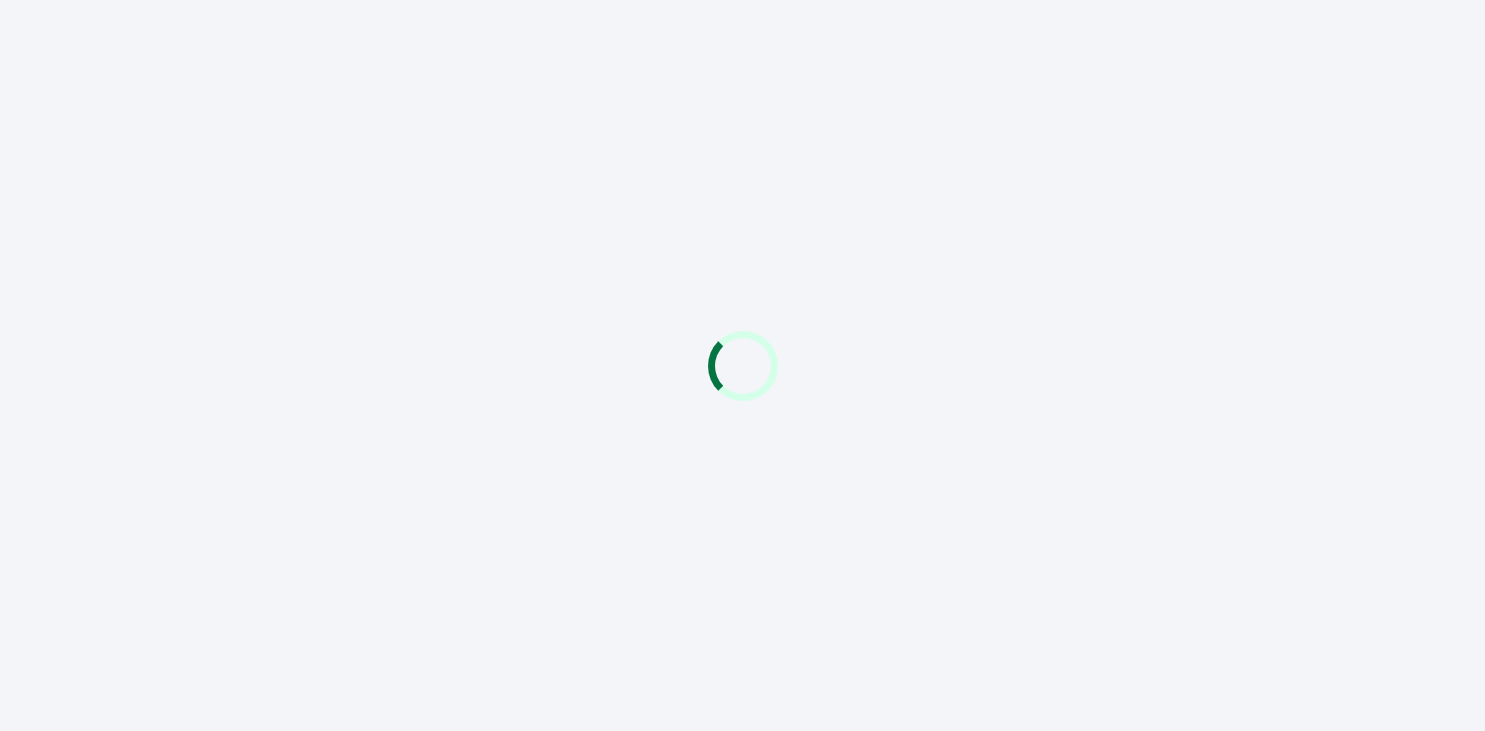 scroll, scrollTop: 0, scrollLeft: 0, axis: both 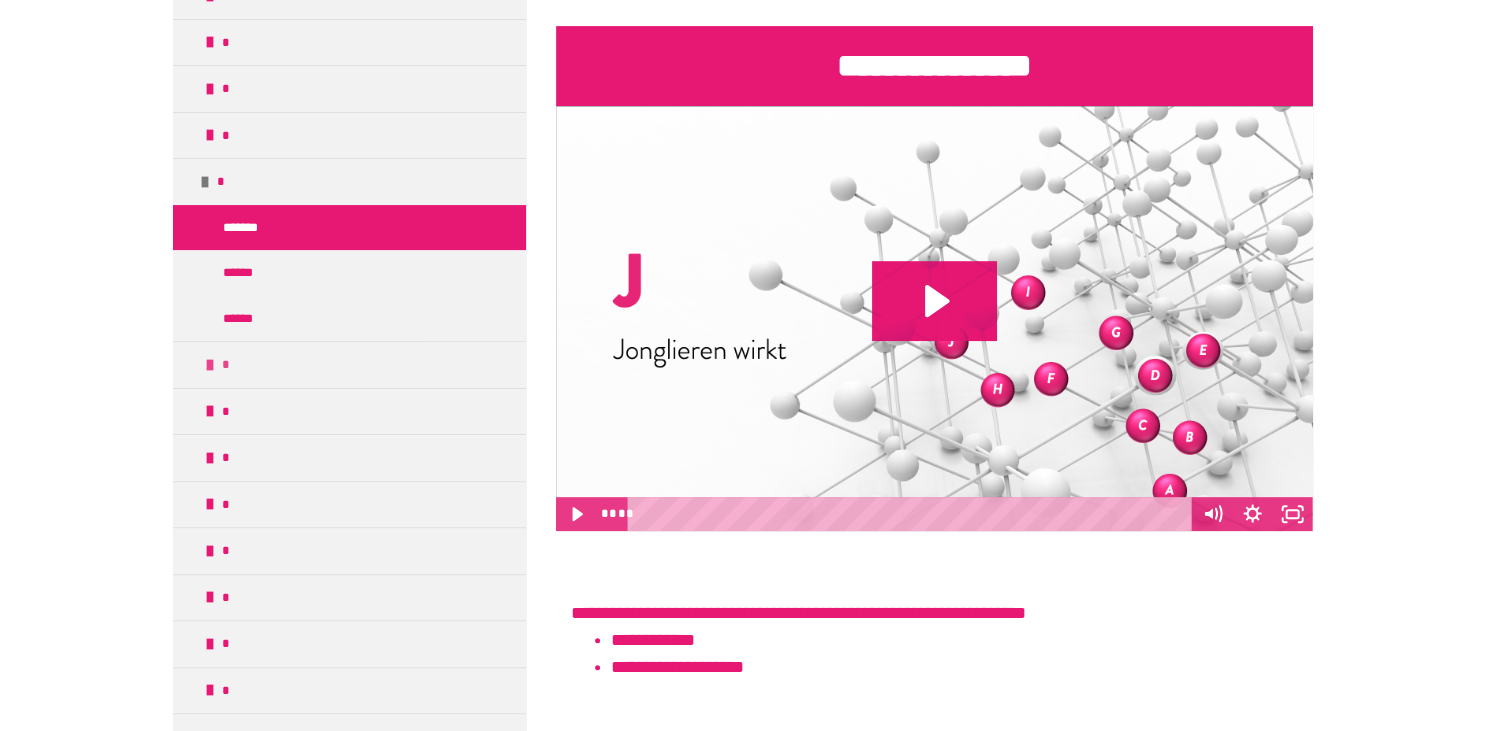 click at bounding box center [210, 365] 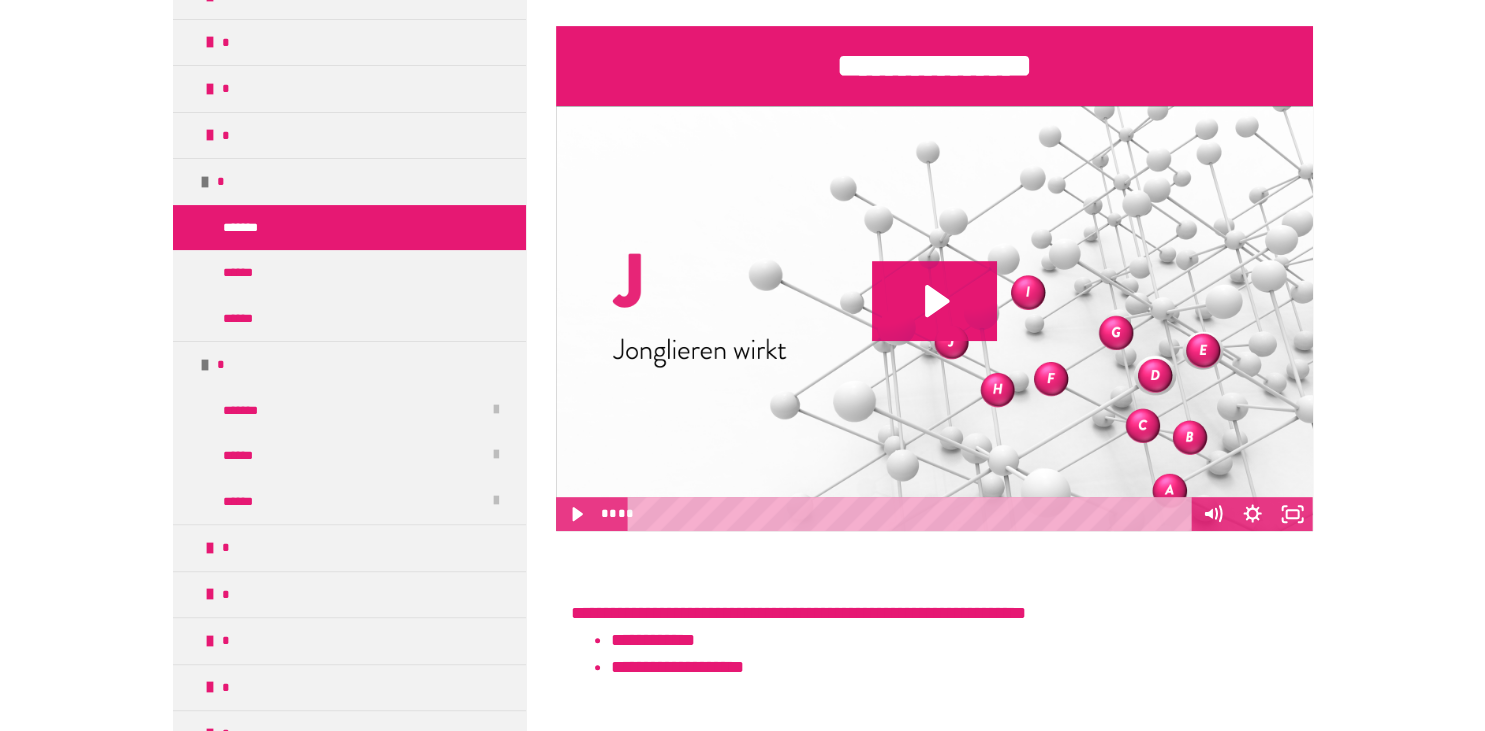 scroll, scrollTop: 0, scrollLeft: 0, axis: both 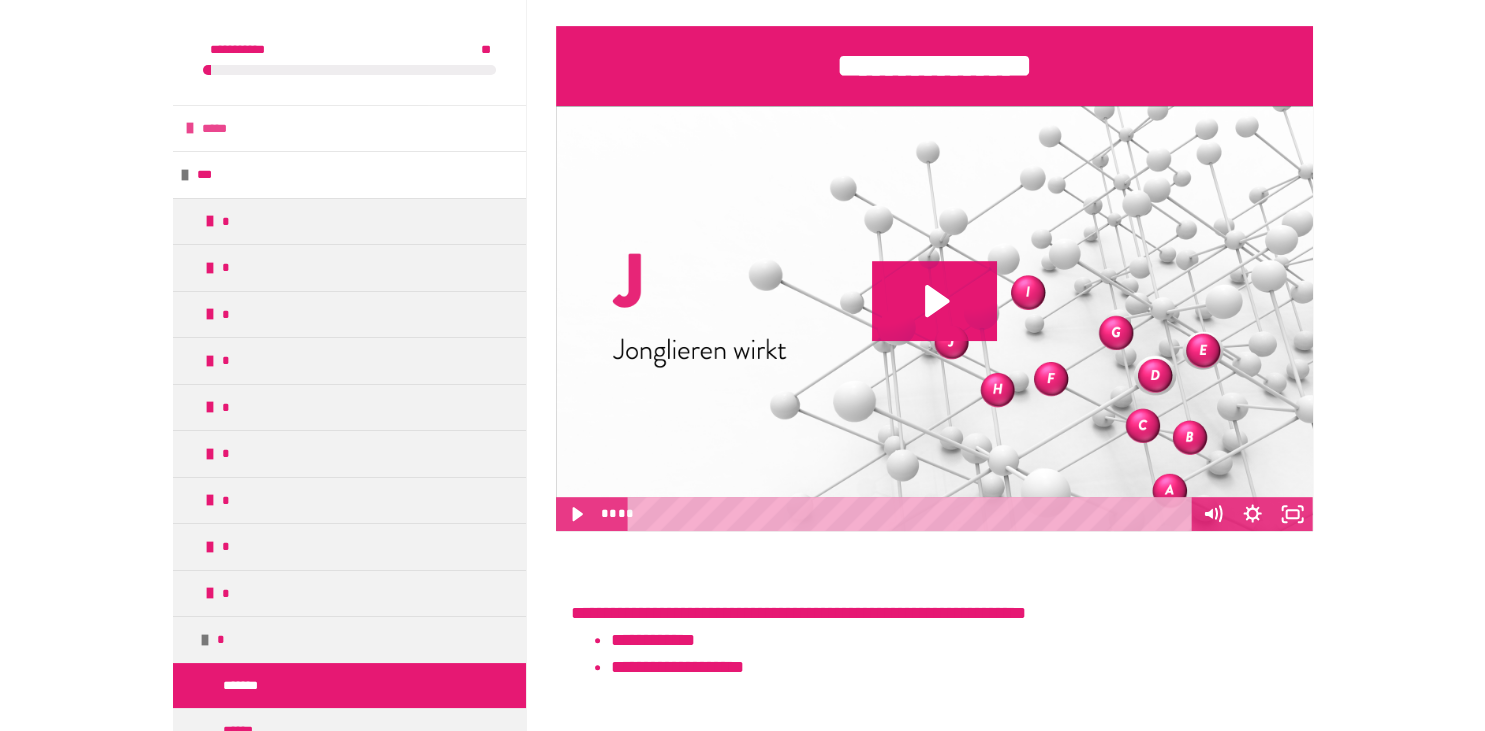 click on "*****" at bounding box center [349, 128] 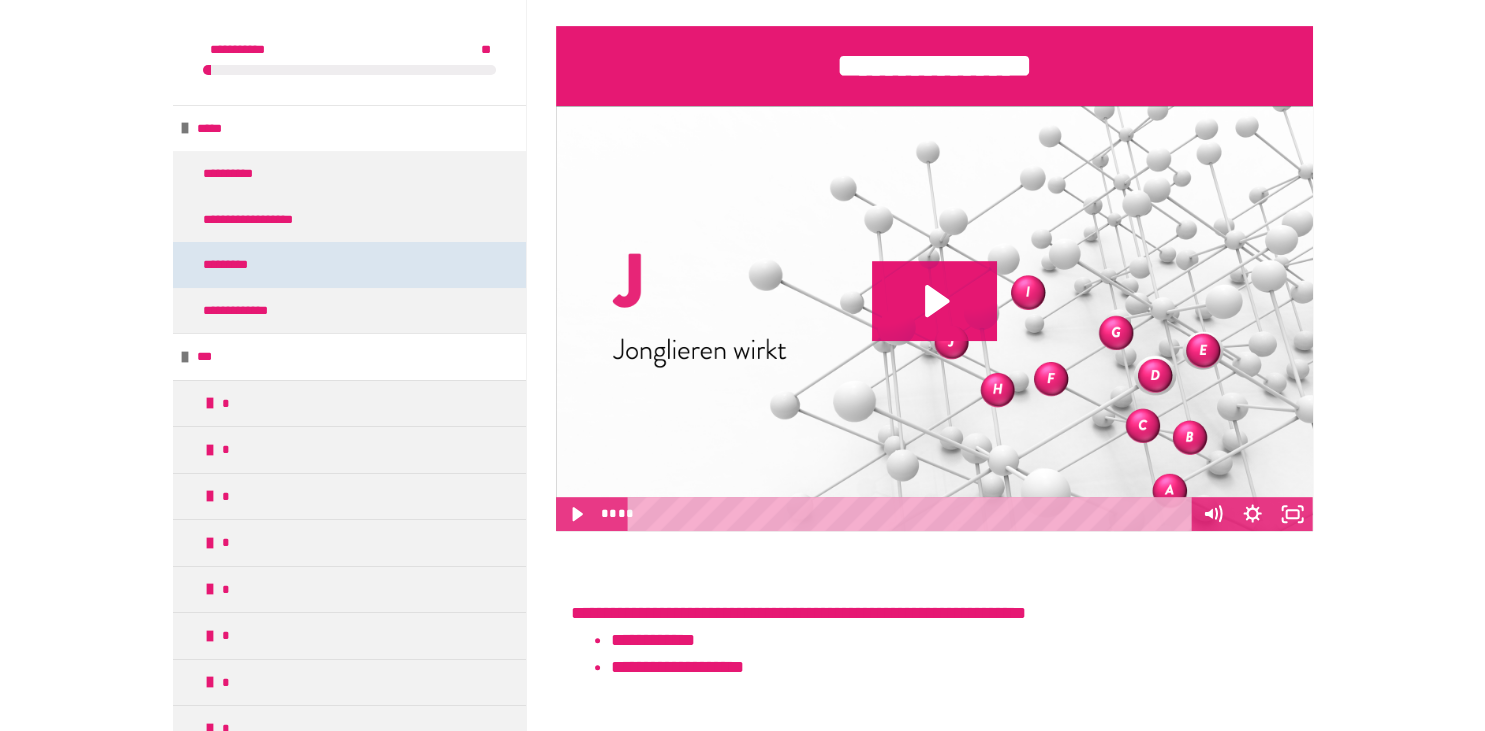 click on "*********" at bounding box center (240, 265) 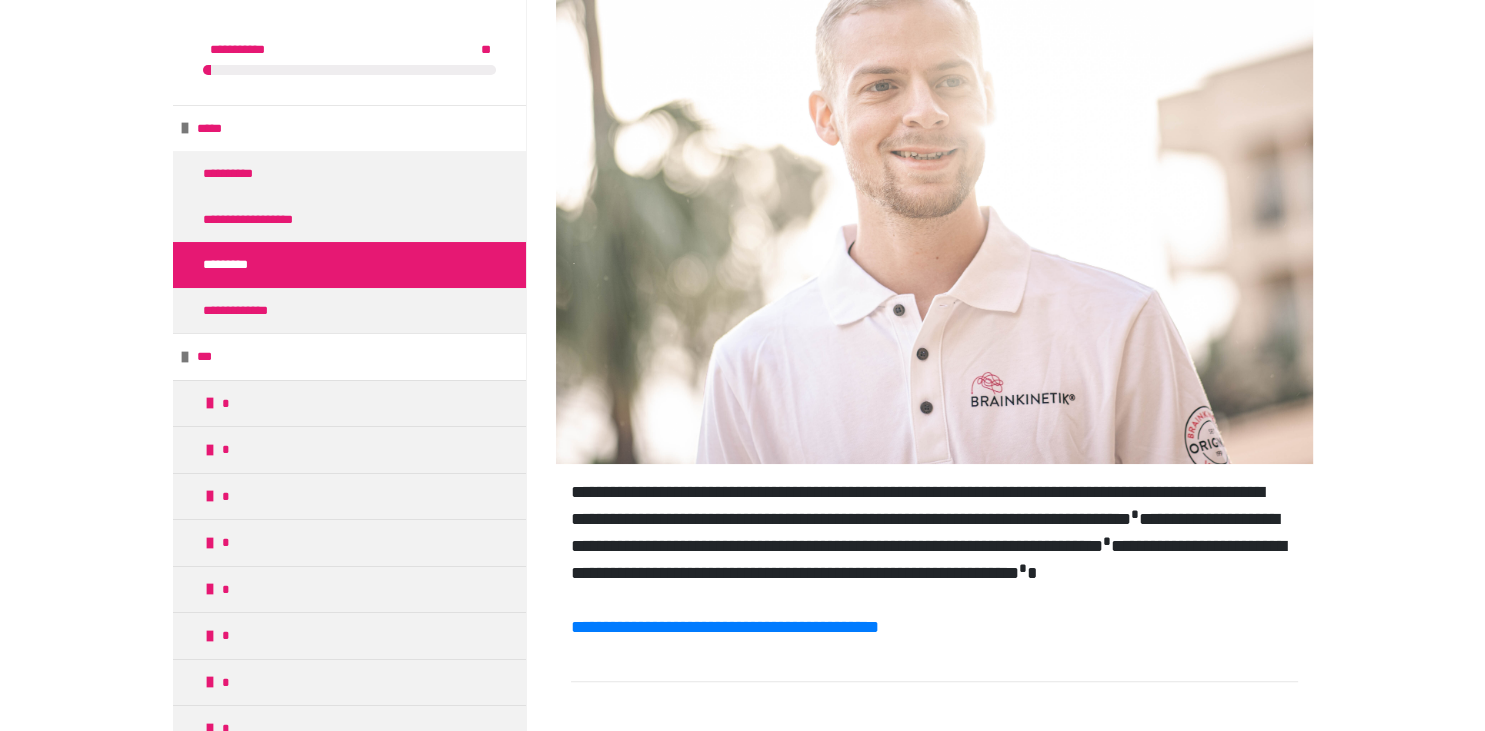 scroll, scrollTop: 677, scrollLeft: 0, axis: vertical 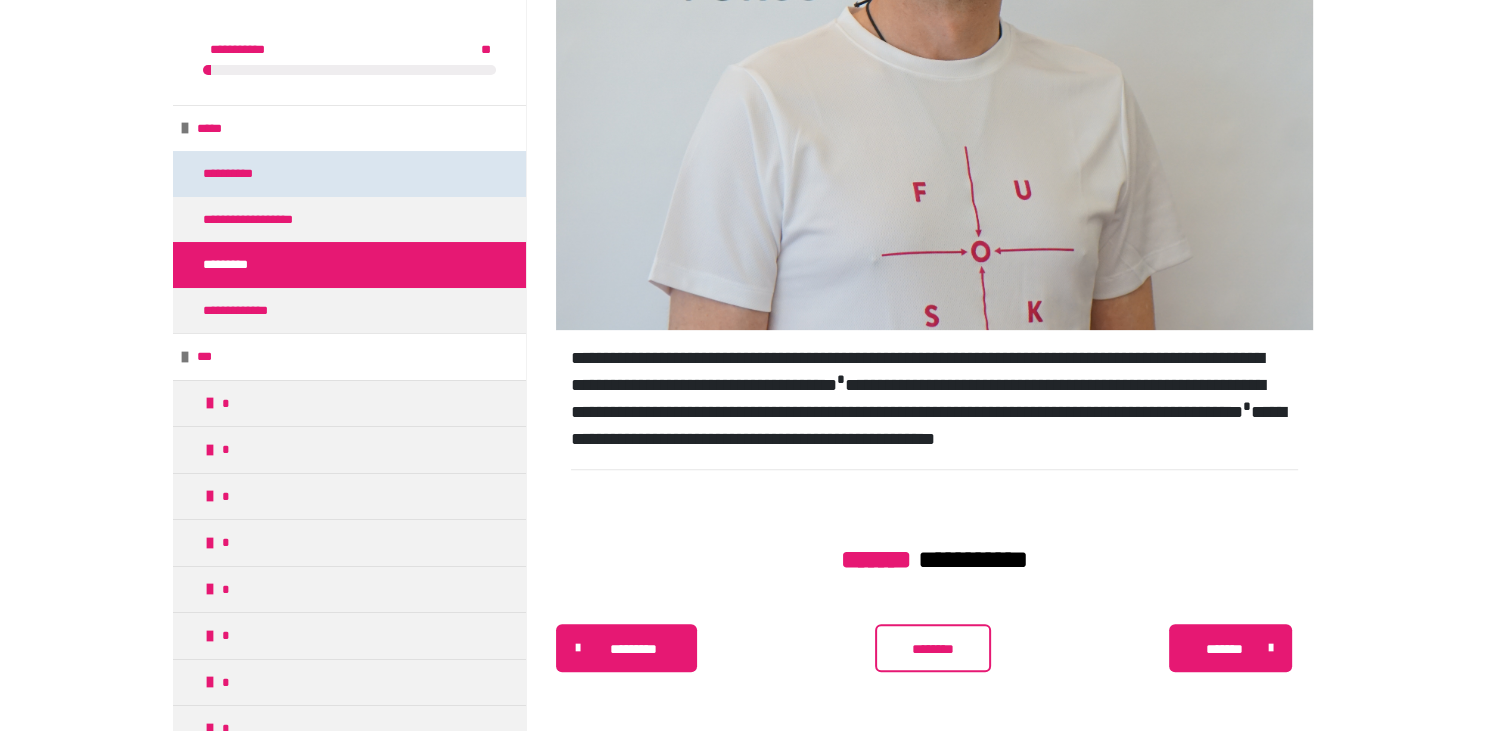 click on "**********" at bounding box center (251, 174) 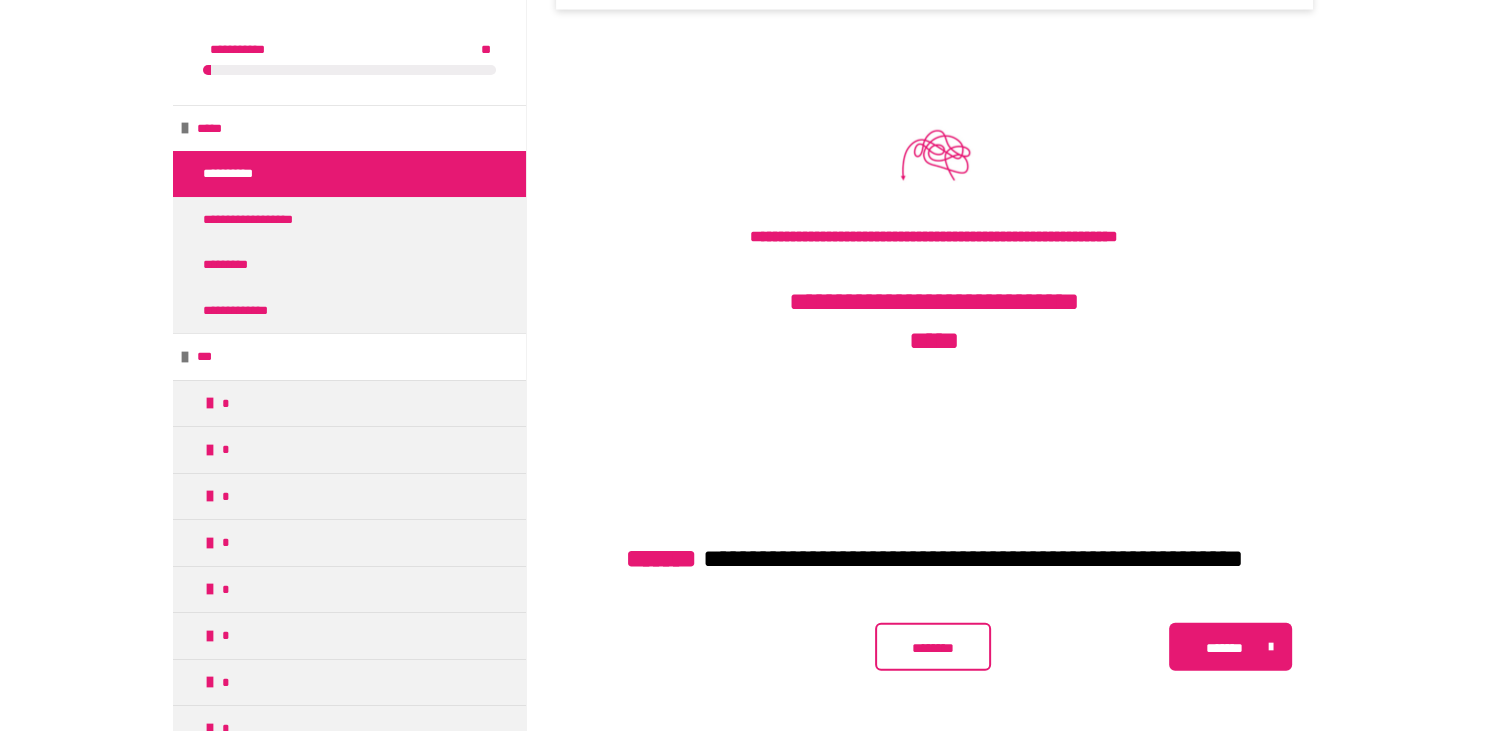 scroll, scrollTop: 4706, scrollLeft: 0, axis: vertical 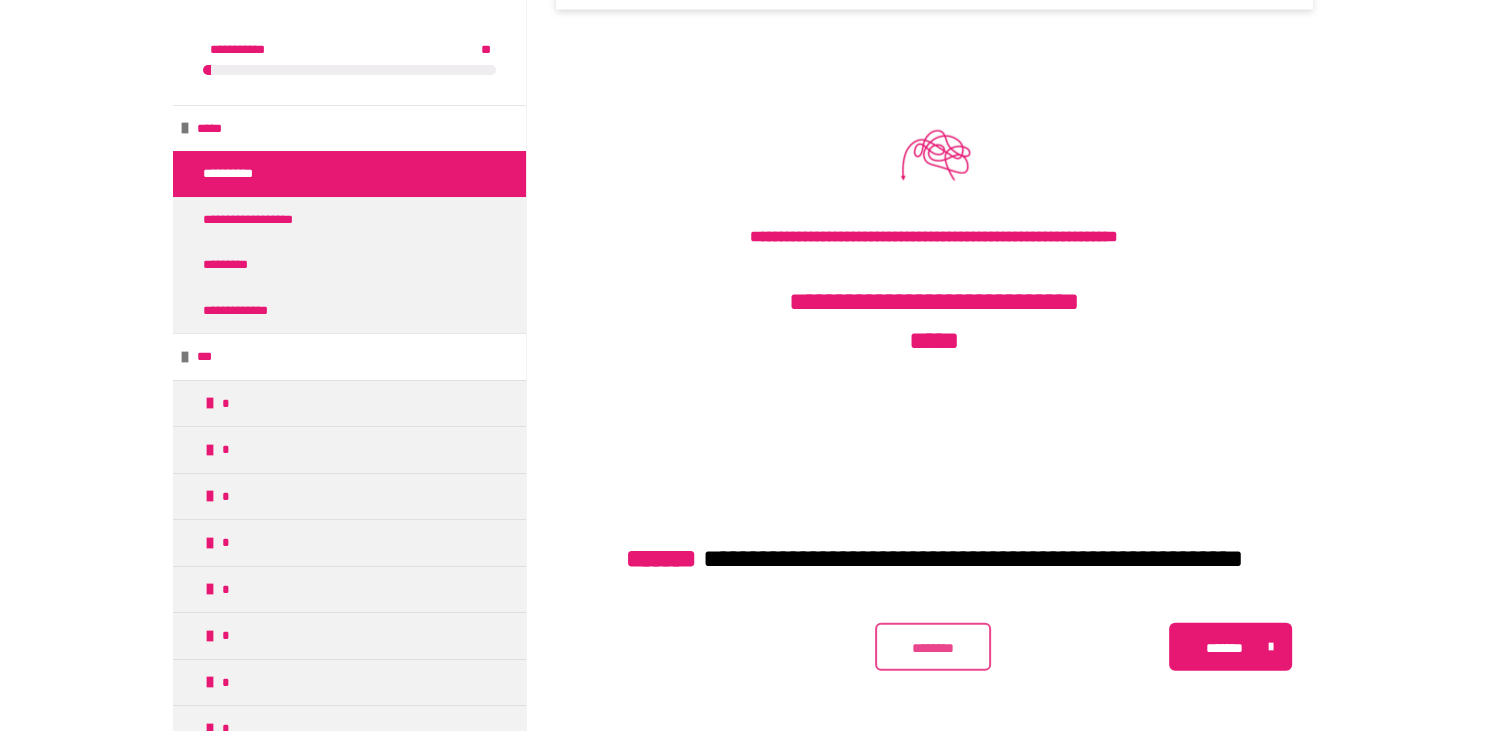 click on "********" at bounding box center [933, 648] 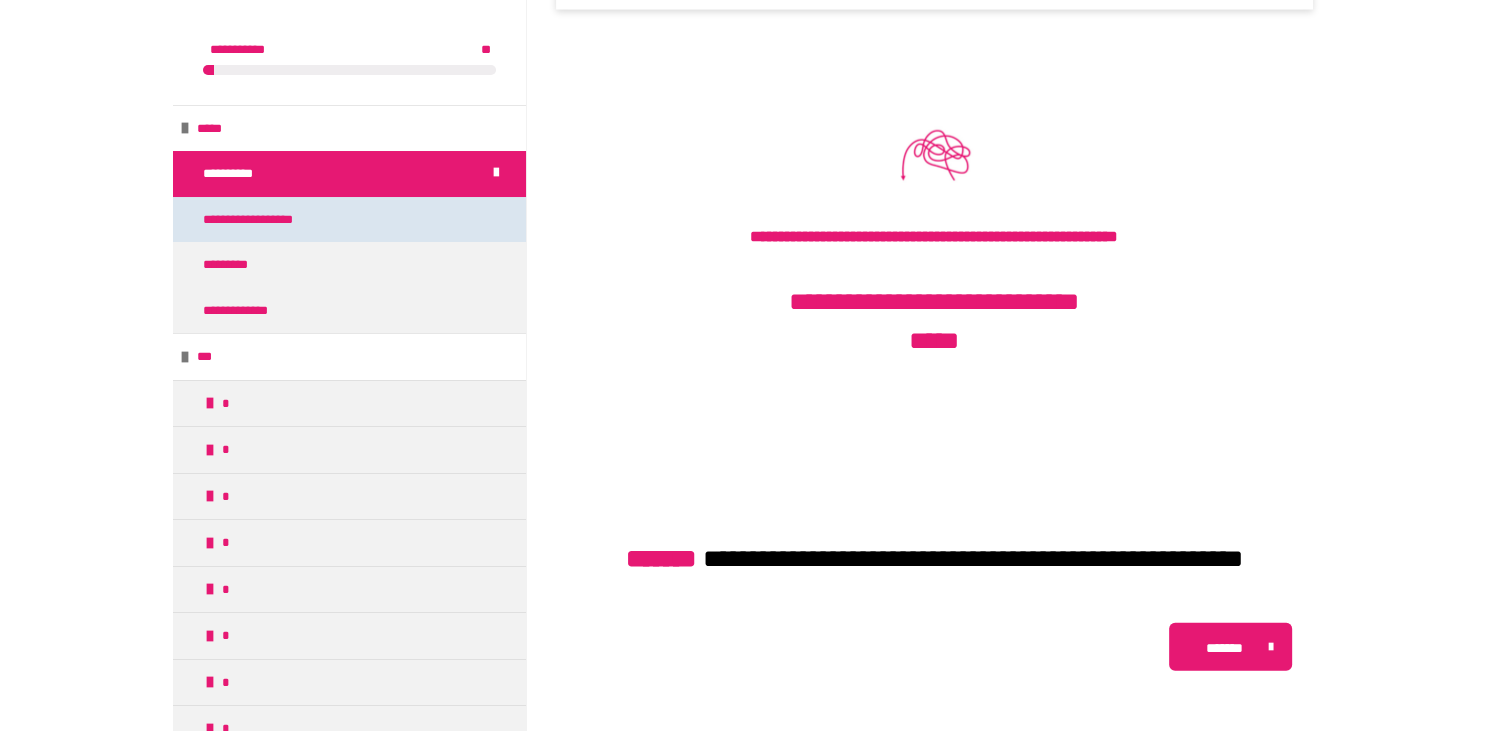 click on "**********" at bounding box center (276, 220) 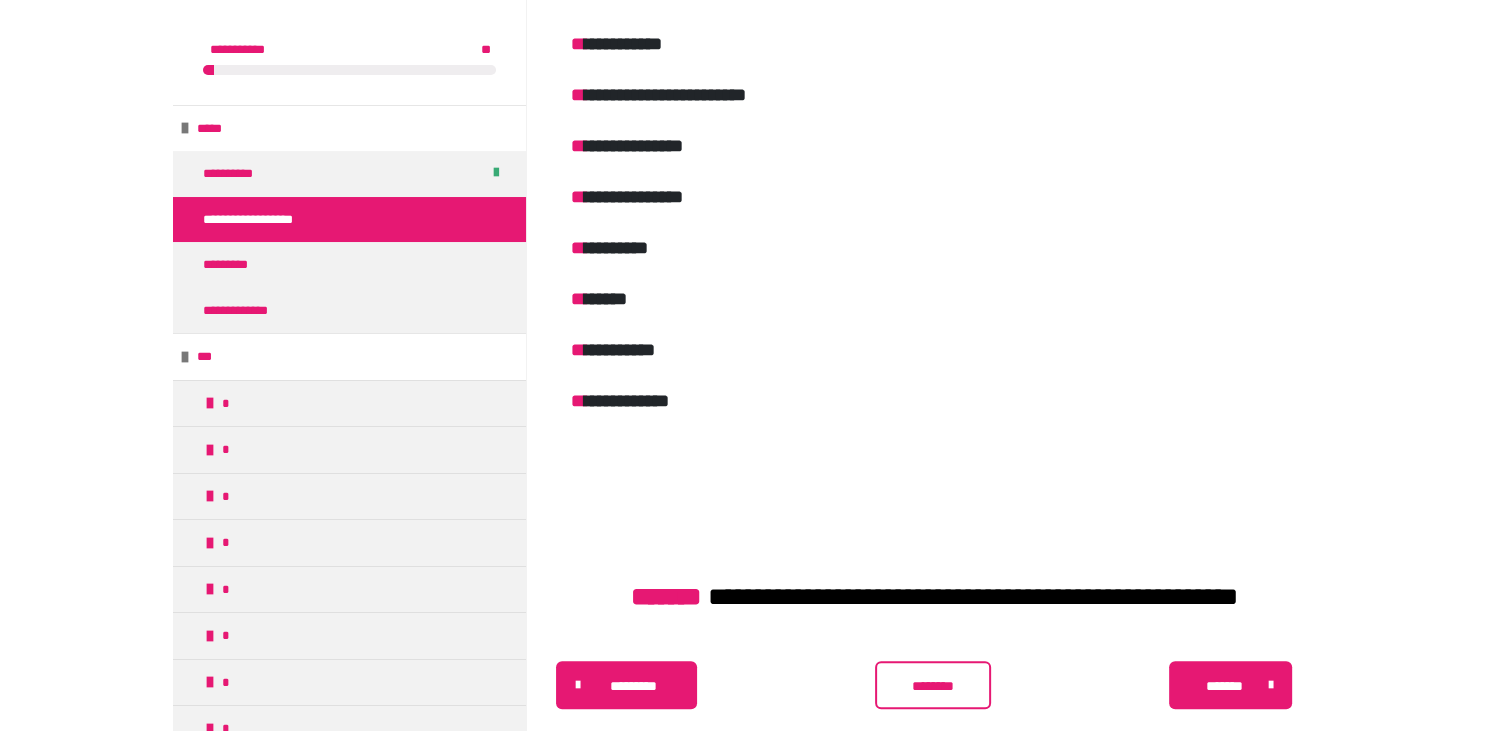 scroll, scrollTop: 1858, scrollLeft: 0, axis: vertical 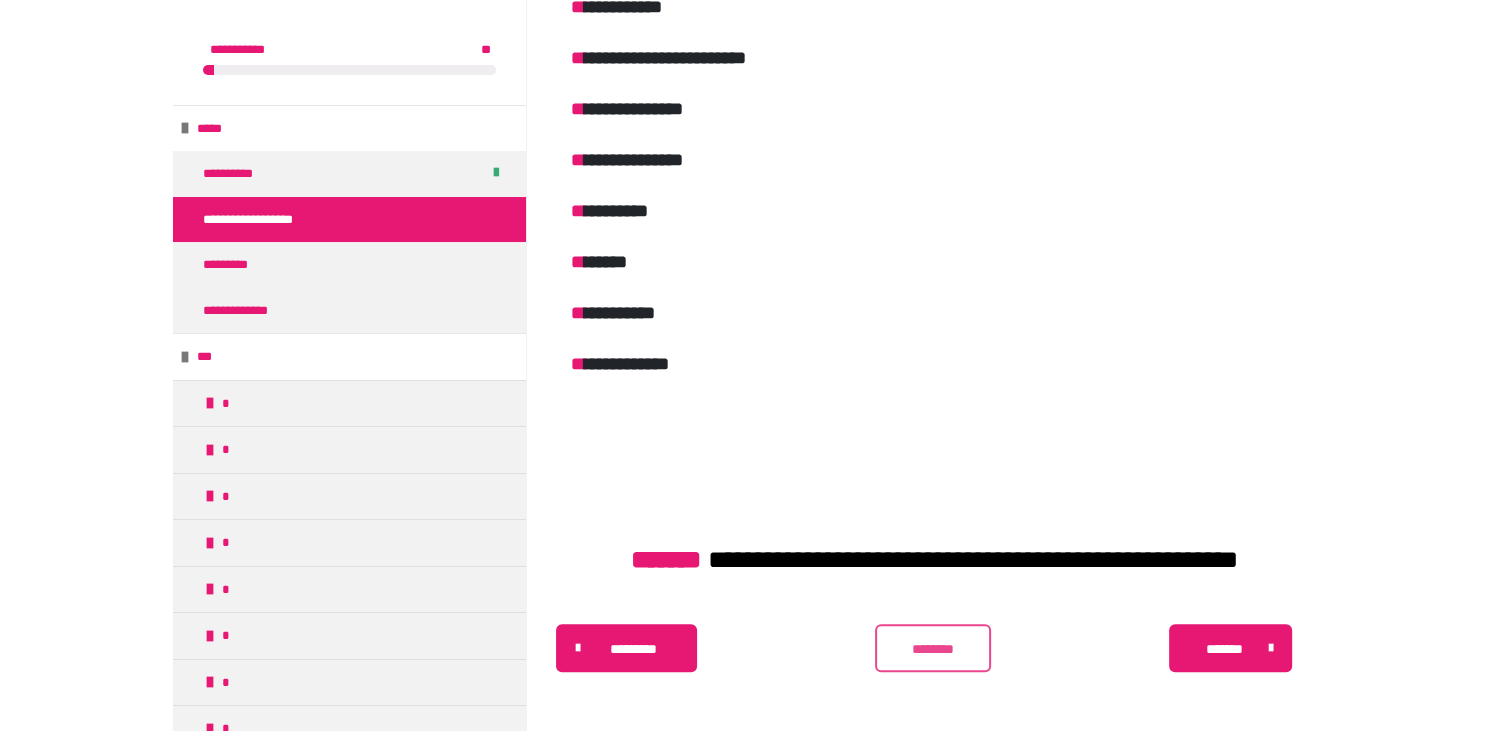 click on "********" at bounding box center (933, 649) 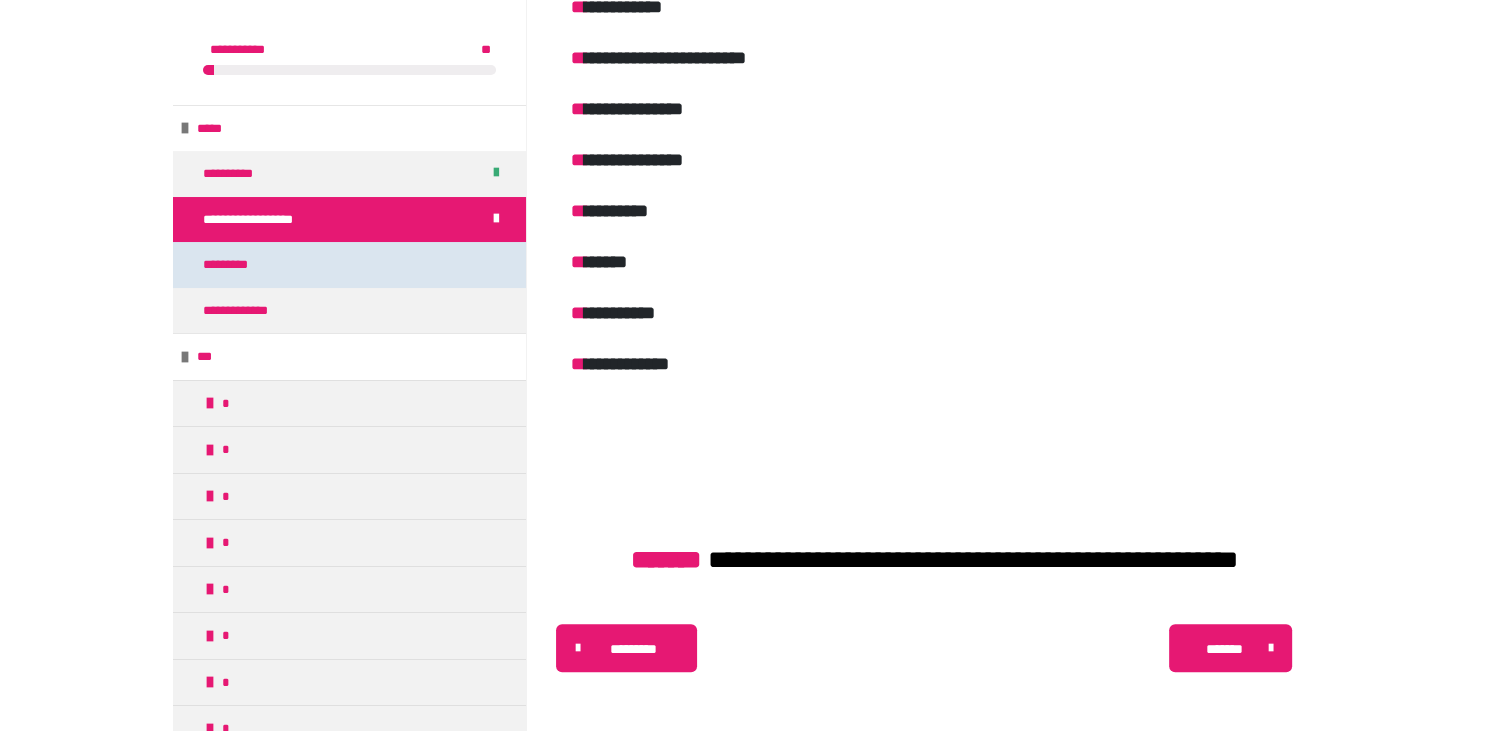 click on "*********" at bounding box center (349, 265) 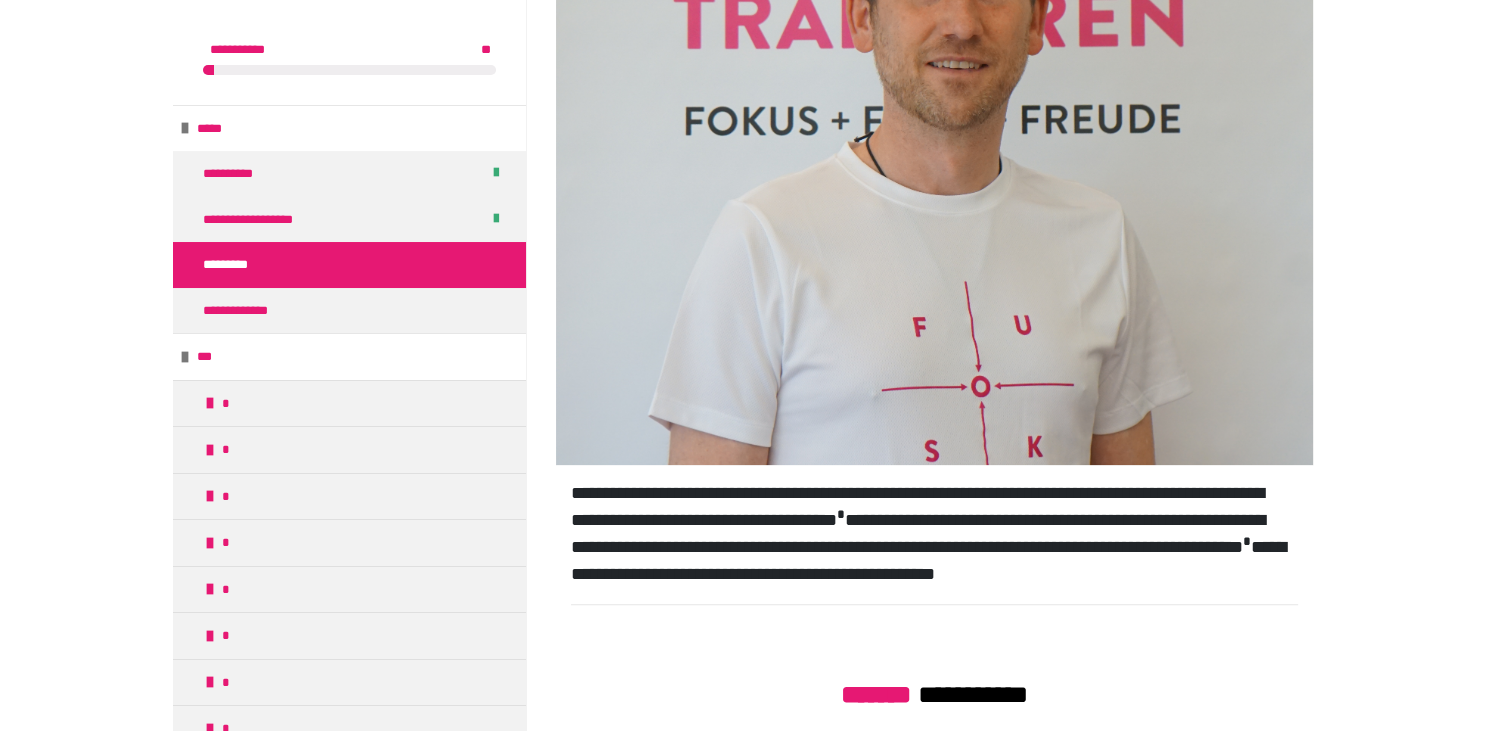 scroll, scrollTop: 1757, scrollLeft: 0, axis: vertical 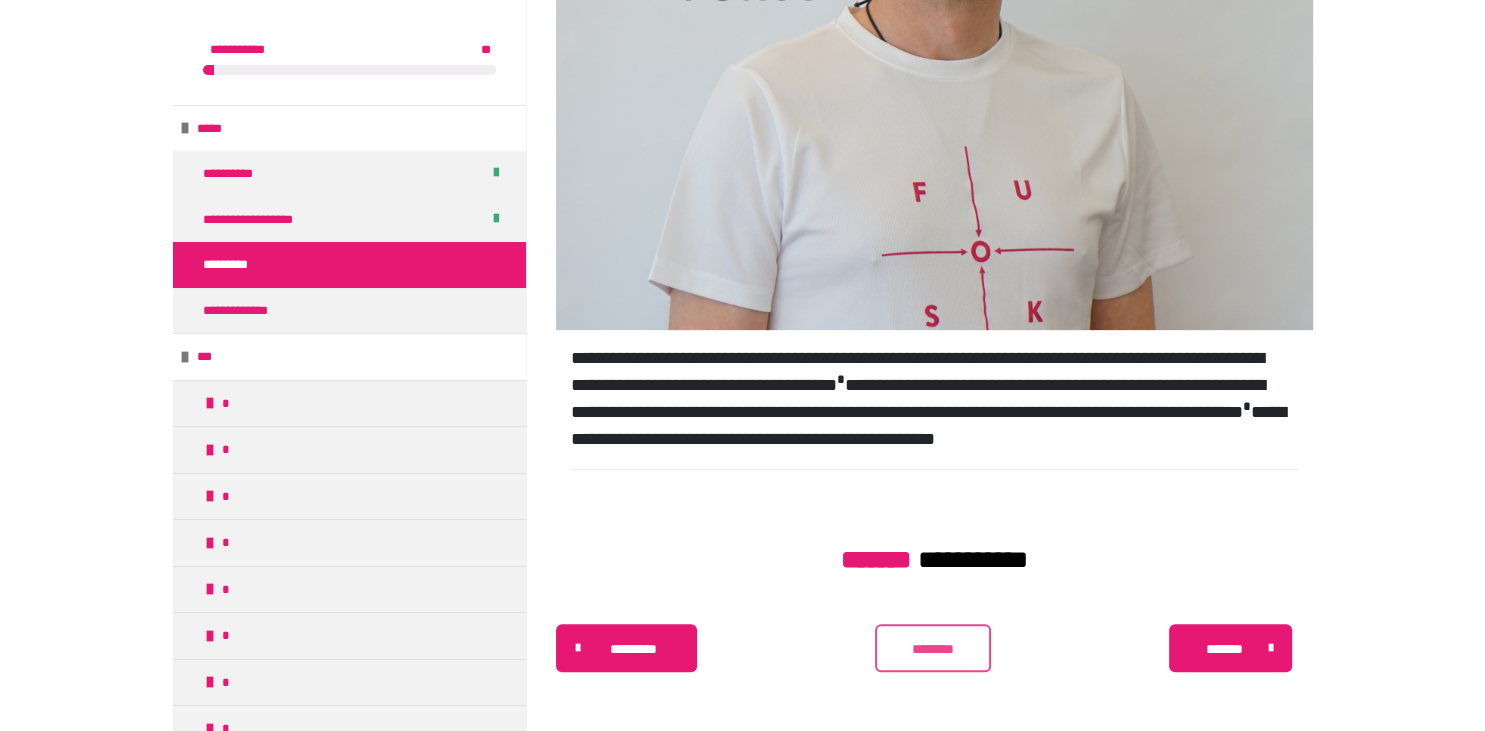 click on "********" at bounding box center (933, 649) 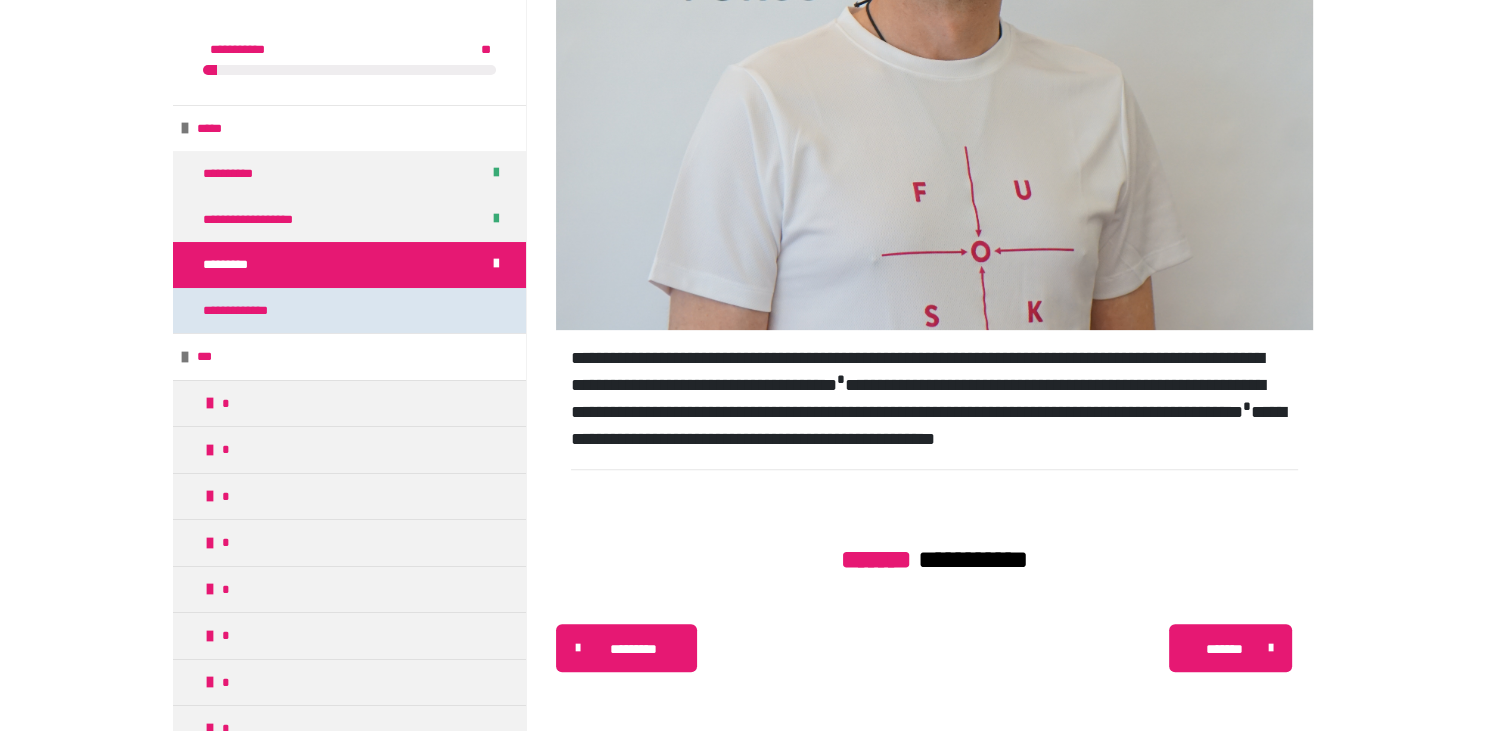 click on "**********" at bounding box center [253, 311] 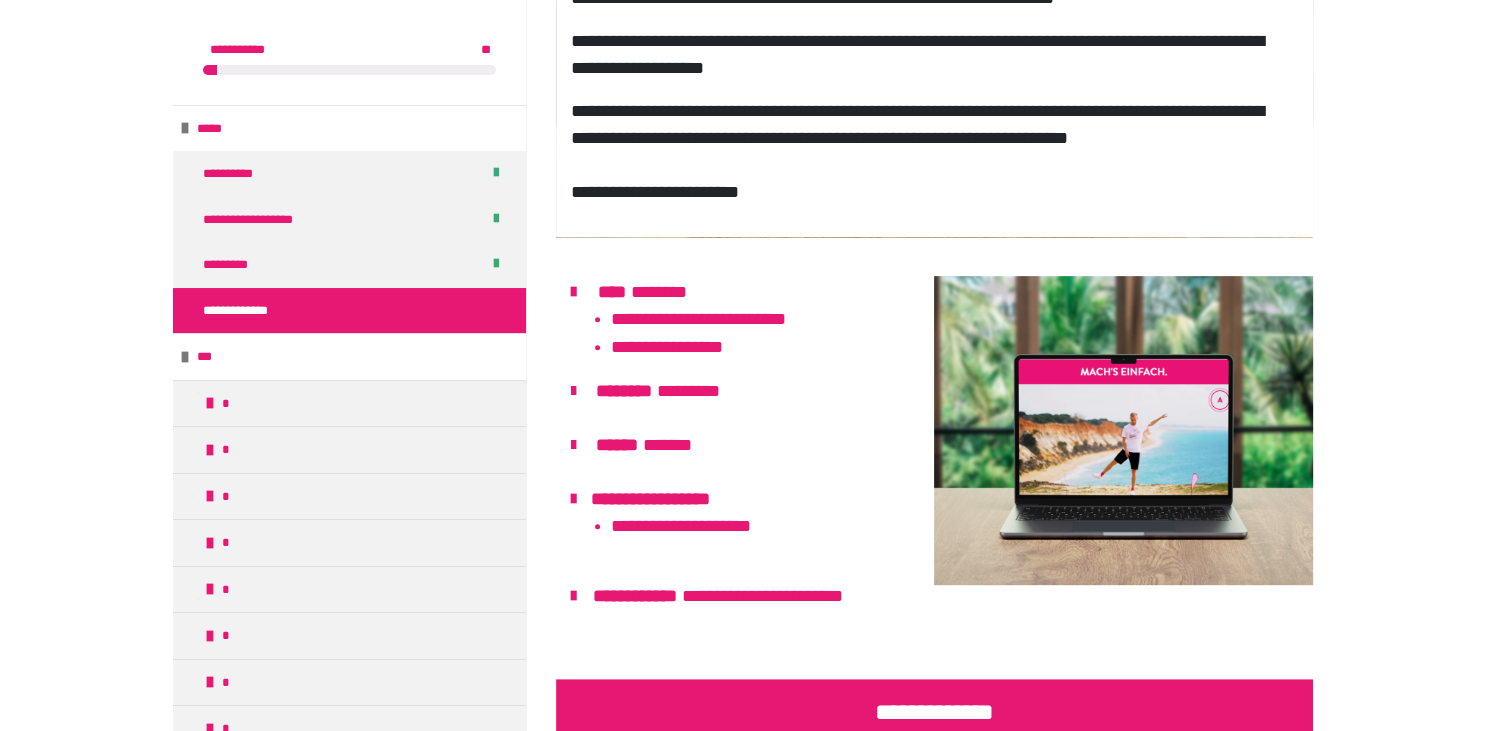scroll, scrollTop: 751, scrollLeft: 0, axis: vertical 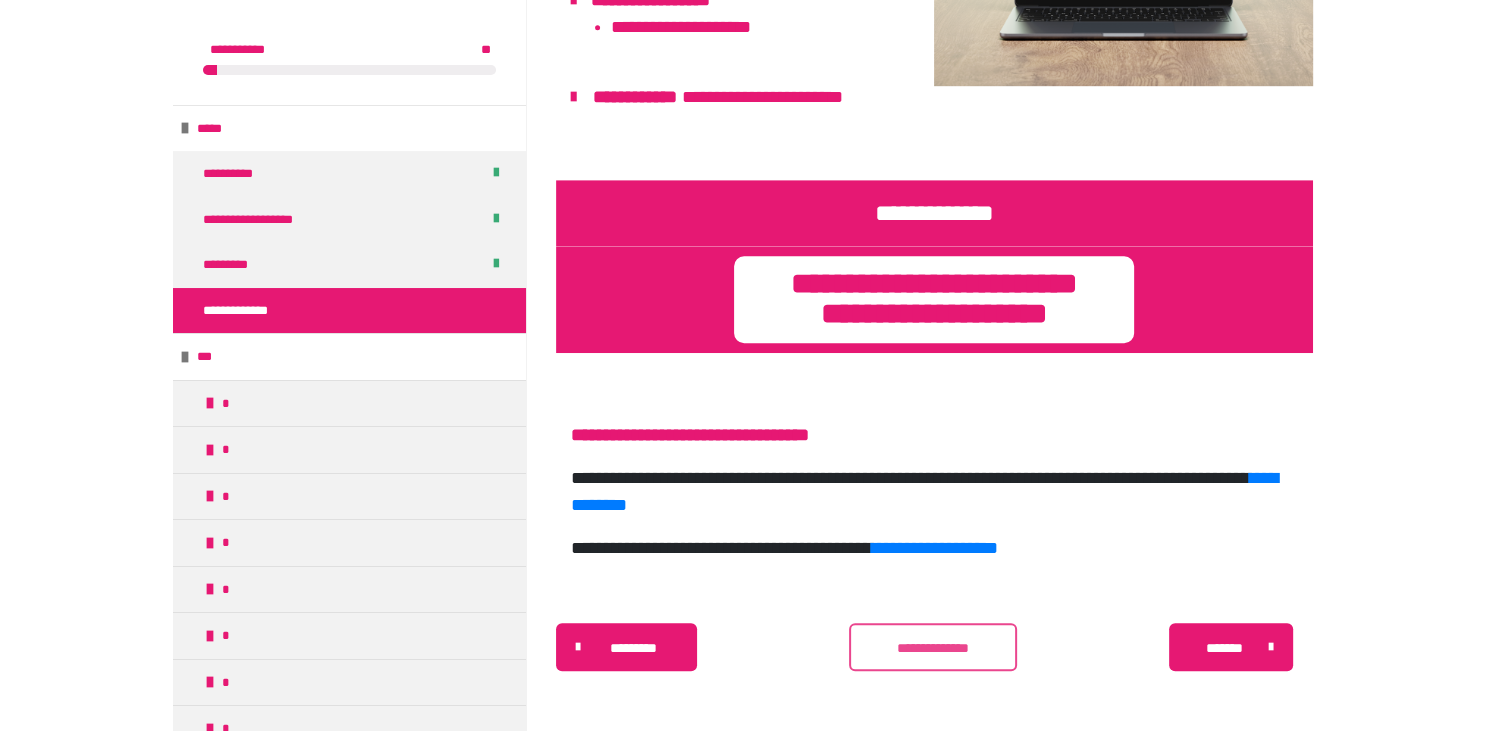 click on "**********" at bounding box center (933, 647) 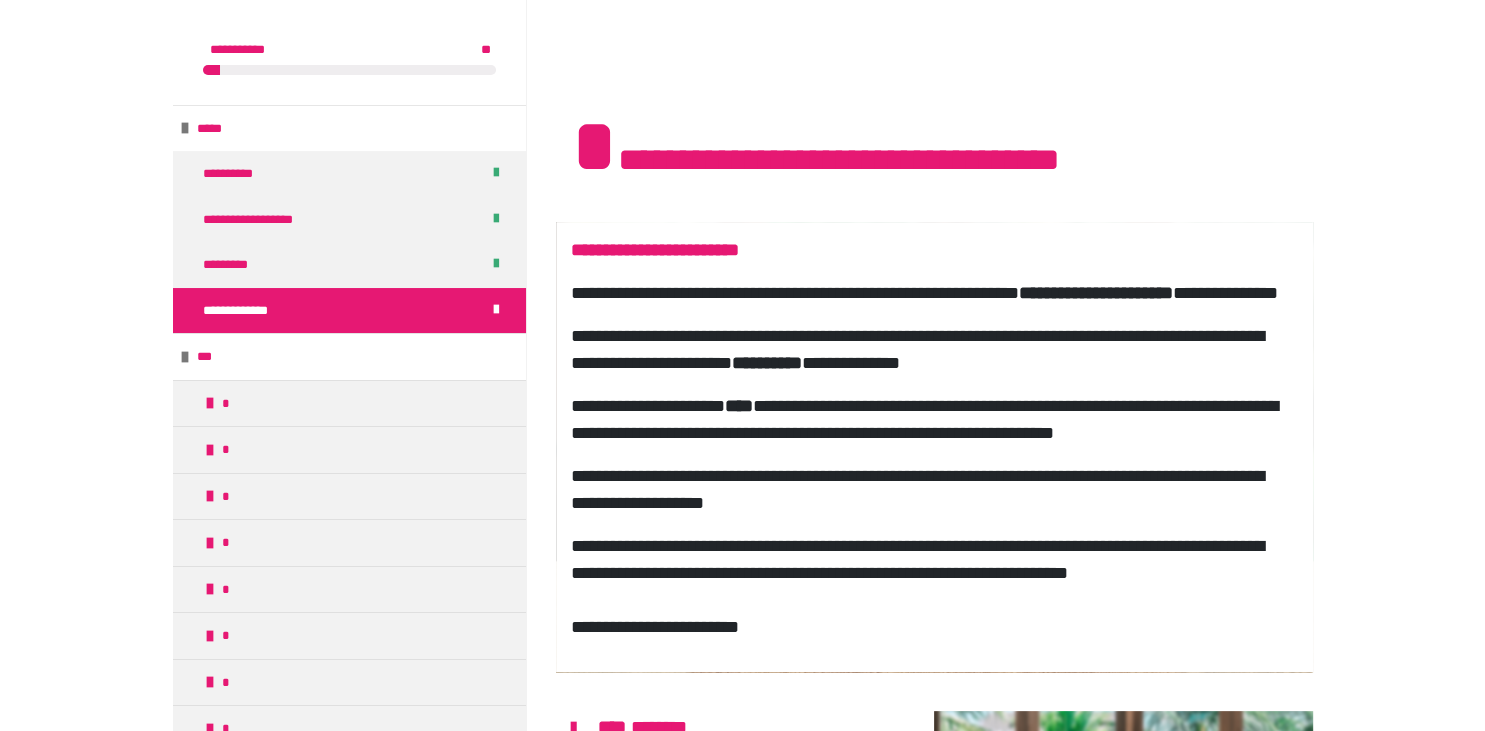 scroll, scrollTop: 0, scrollLeft: 0, axis: both 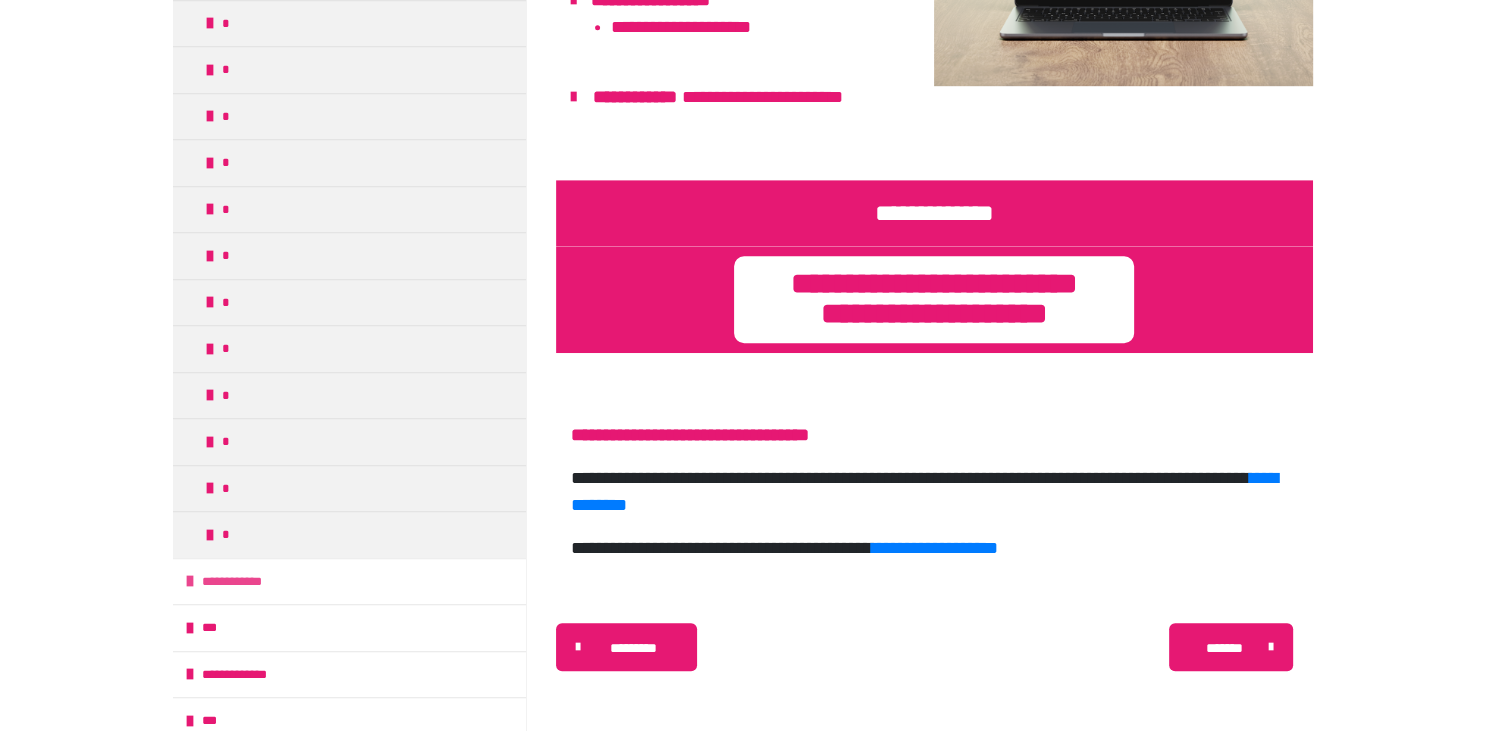click at bounding box center [190, 581] 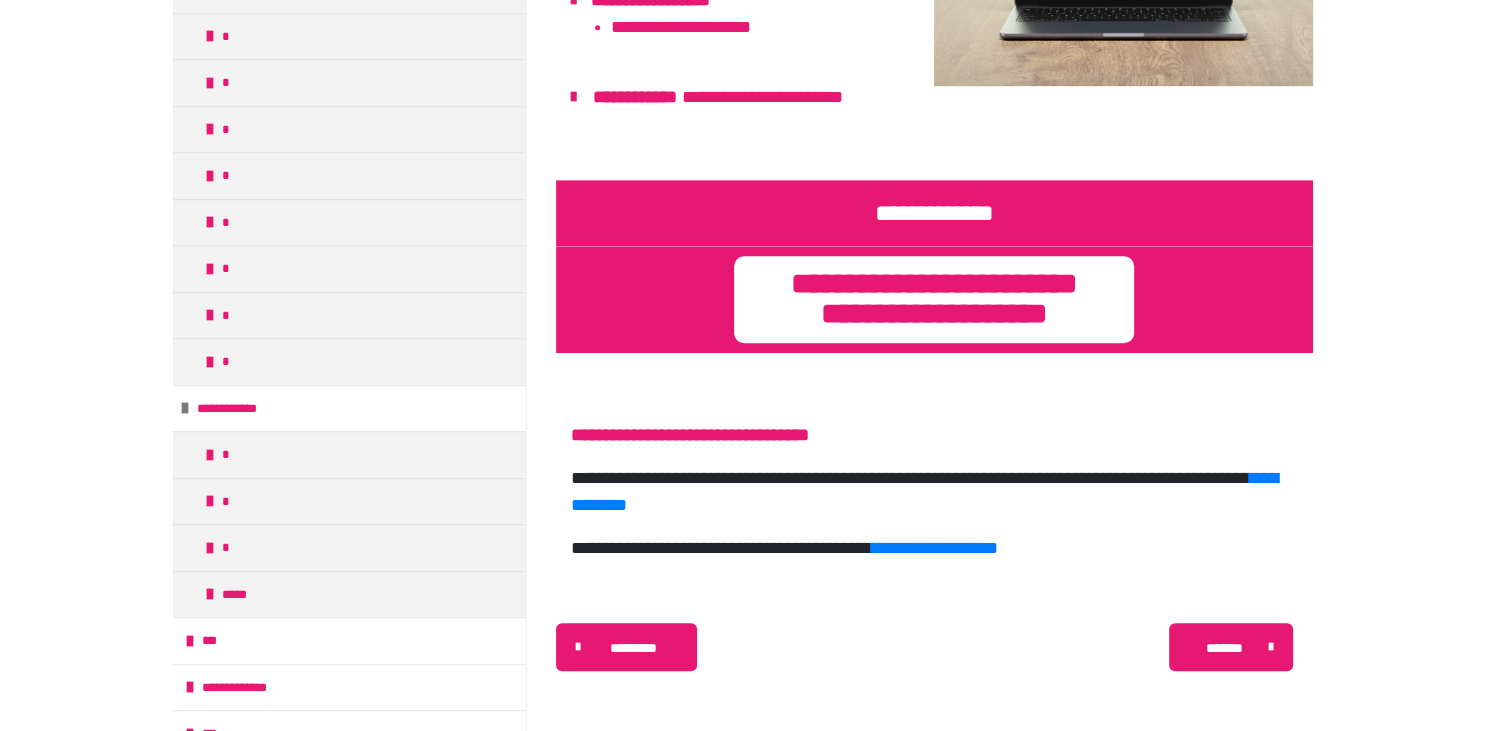 scroll, scrollTop: 1490, scrollLeft: 0, axis: vertical 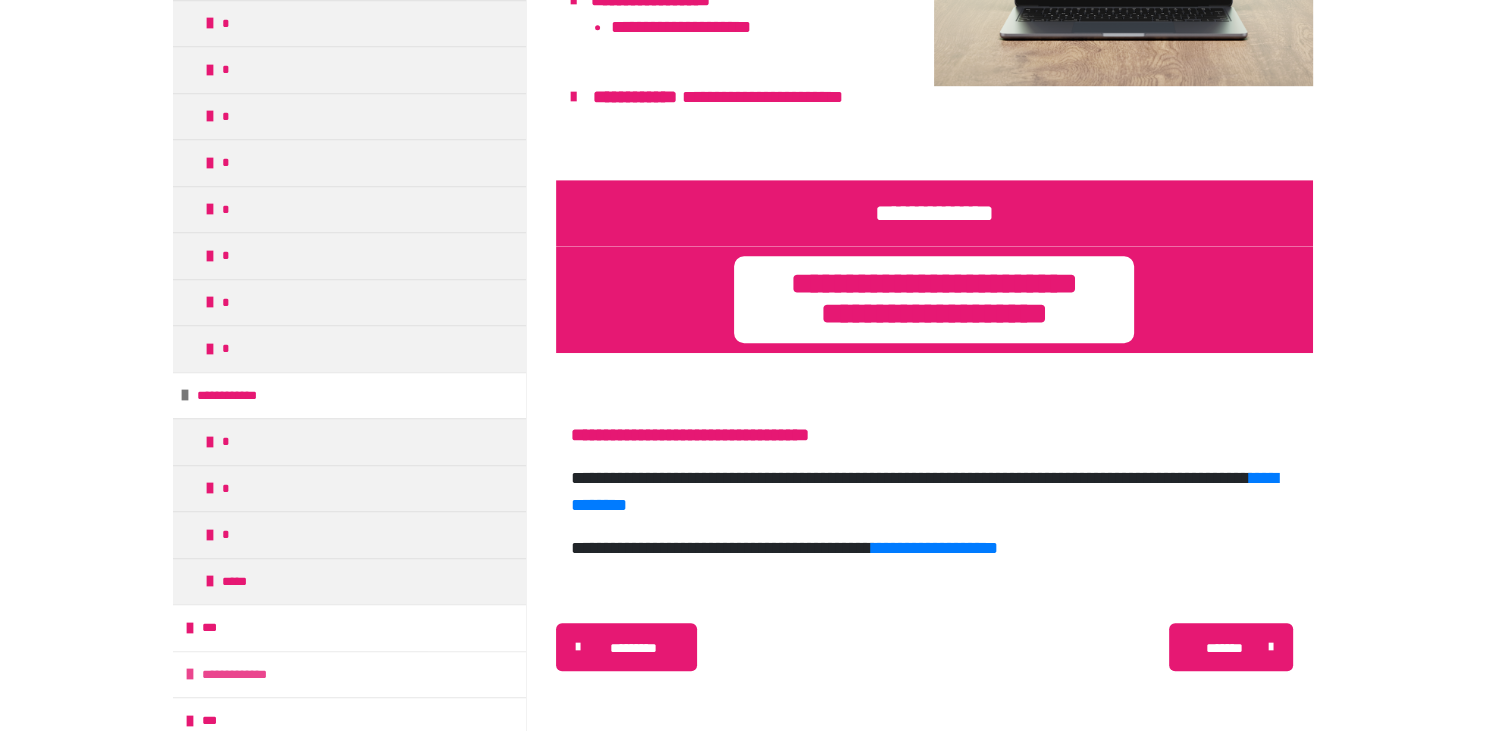 click at bounding box center [190, 674] 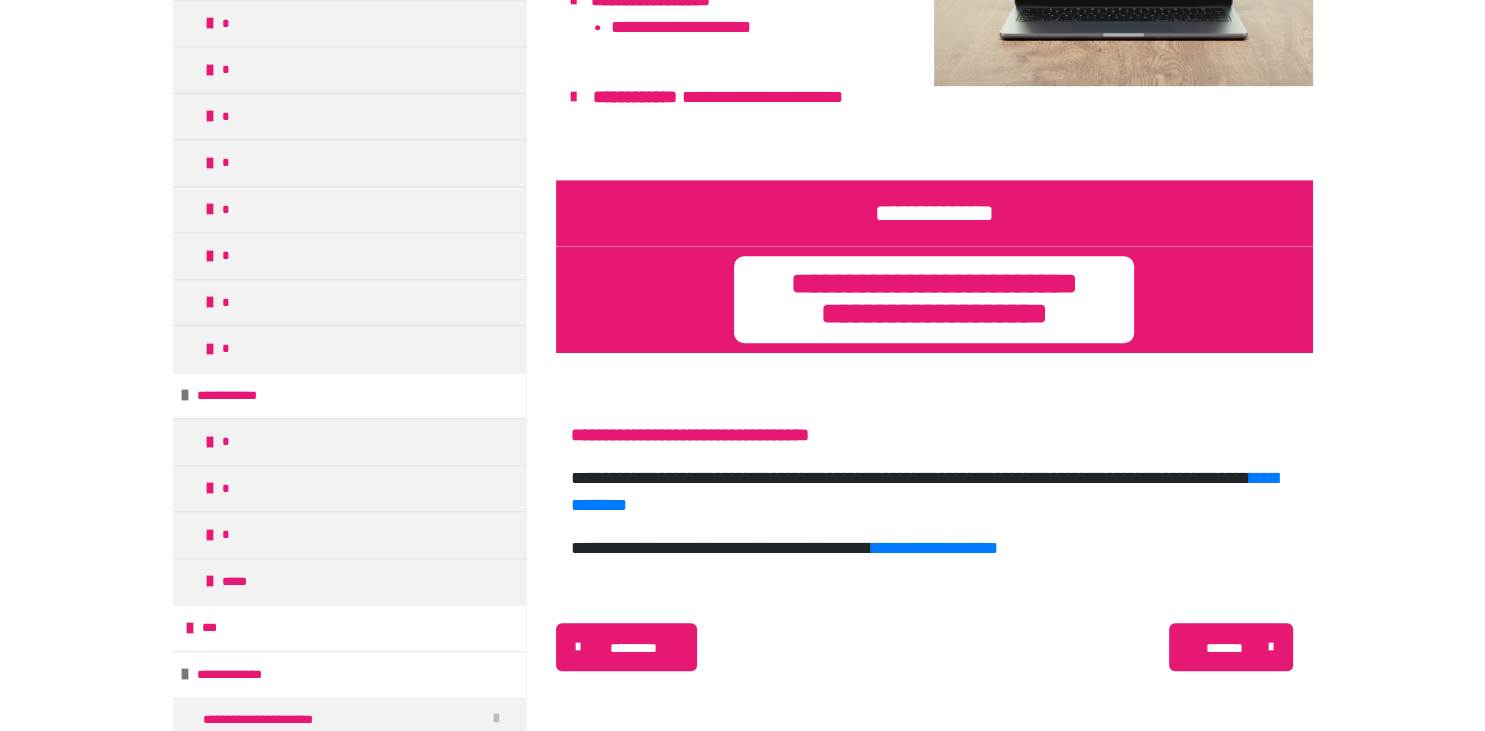 scroll, scrollTop: 1627, scrollLeft: 0, axis: vertical 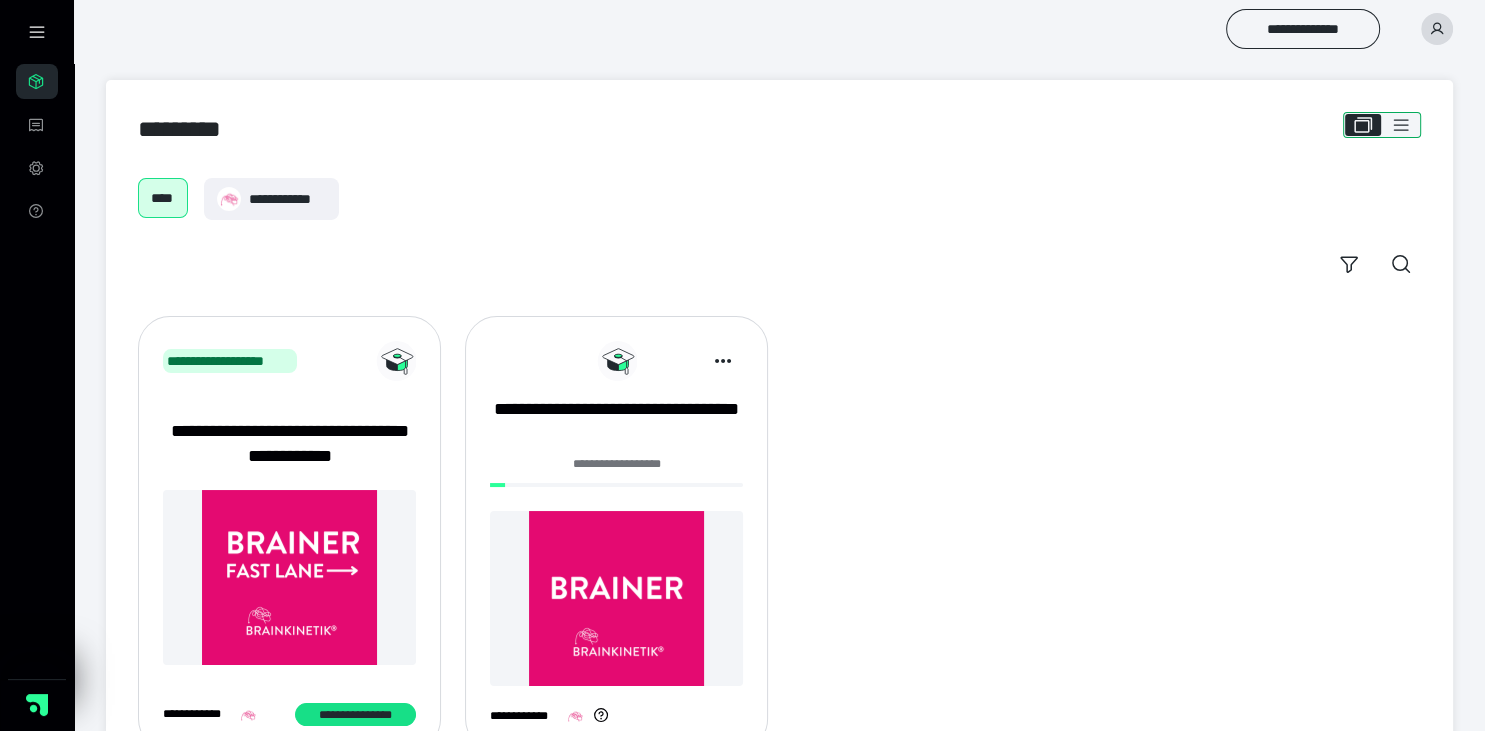 click 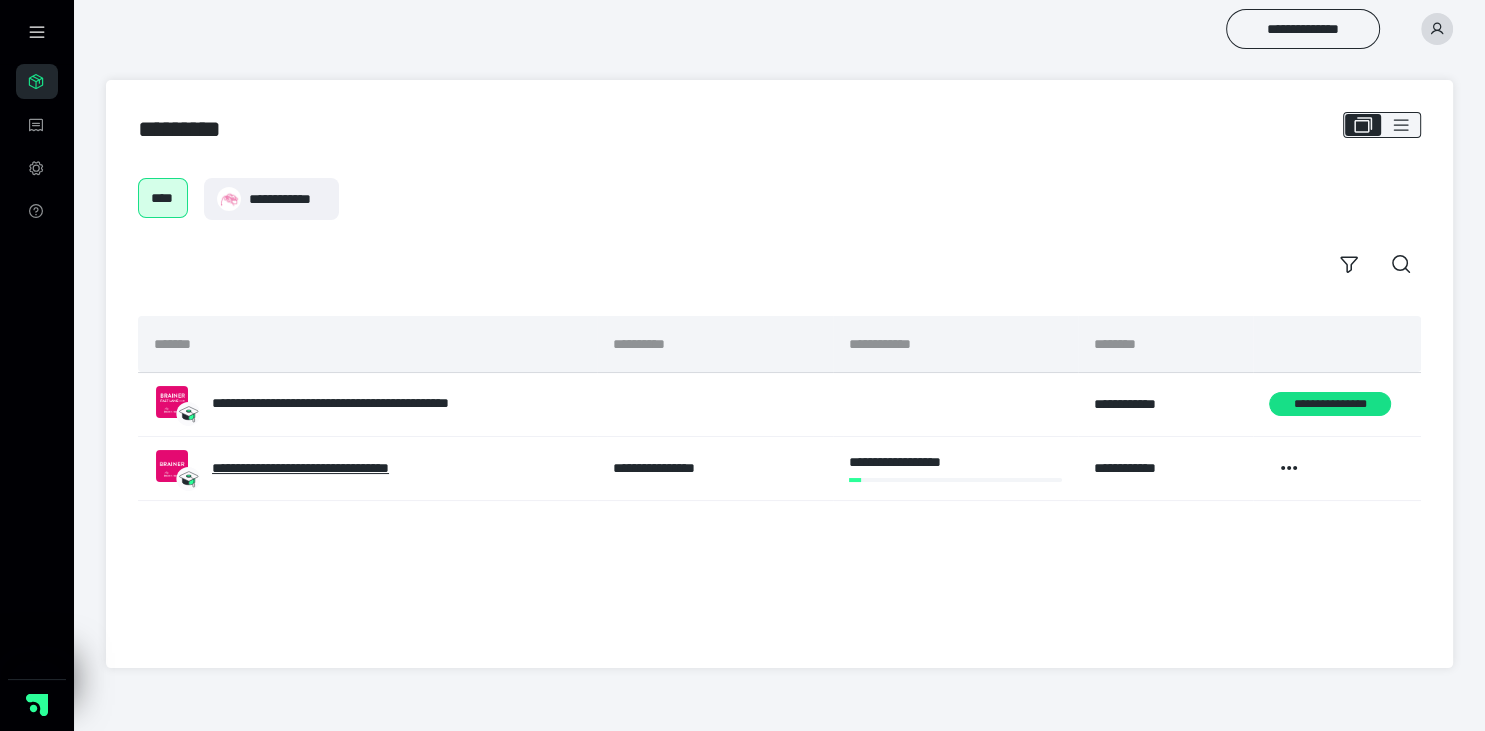 click at bounding box center [1437, 29] 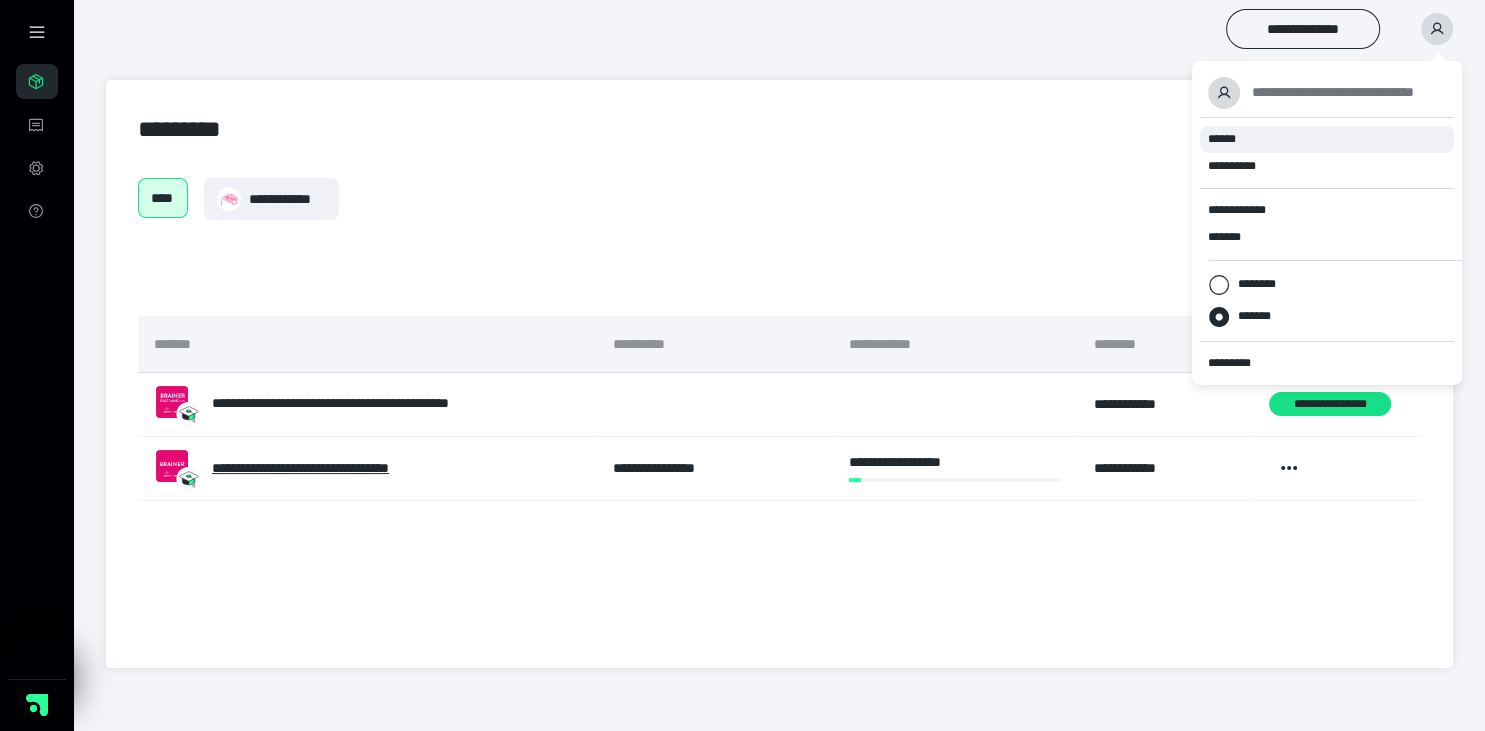 click on "******" at bounding box center [1222, 139] 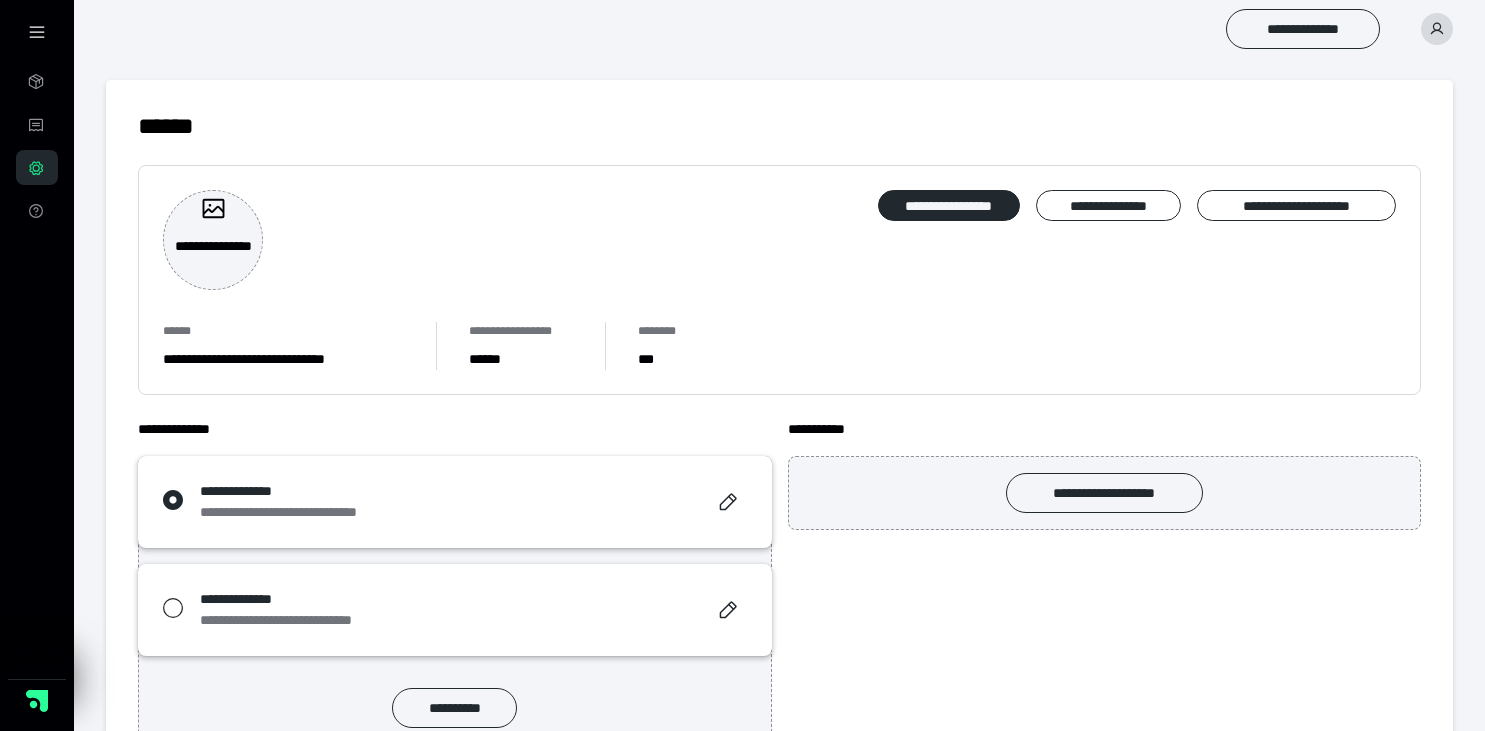 scroll, scrollTop: 0, scrollLeft: 0, axis: both 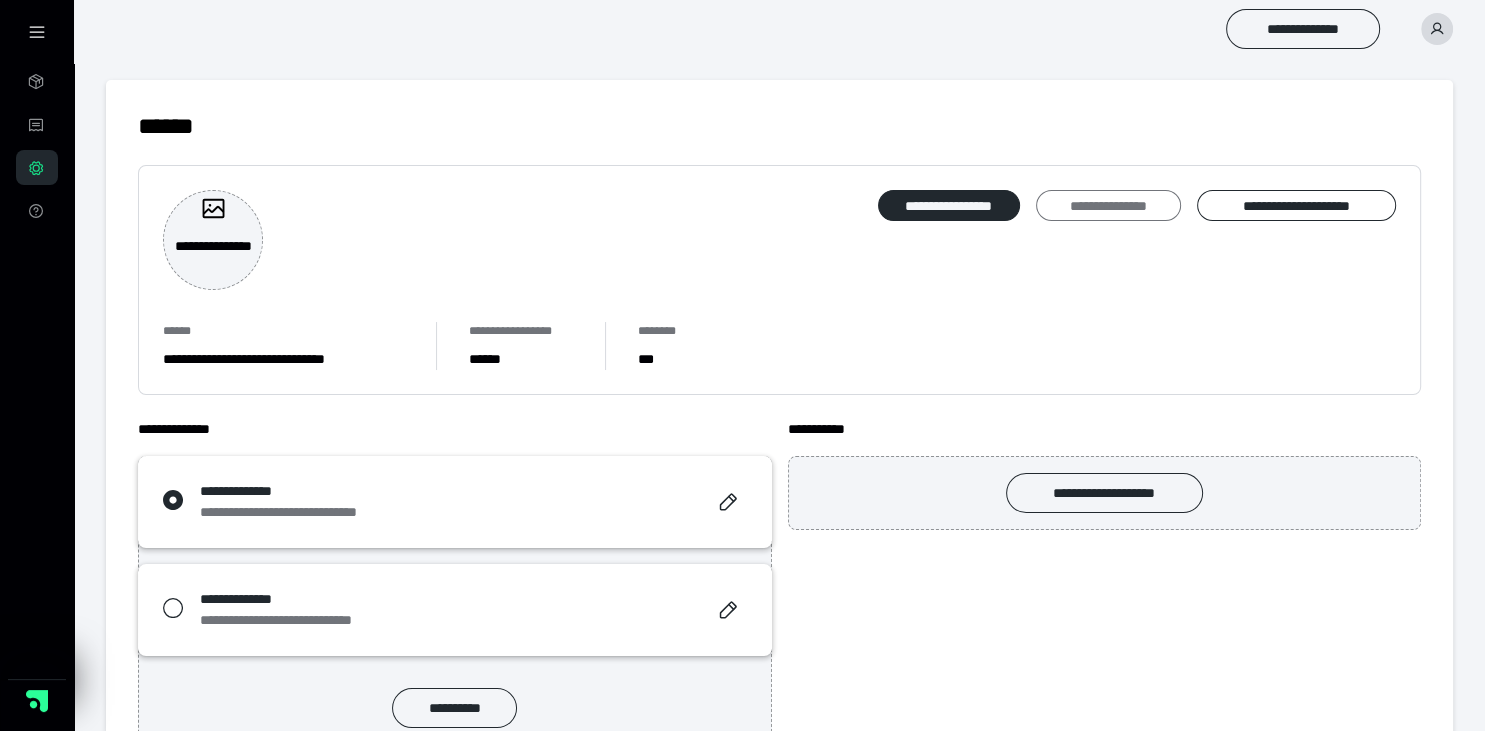 click on "**********" at bounding box center (1108, 206) 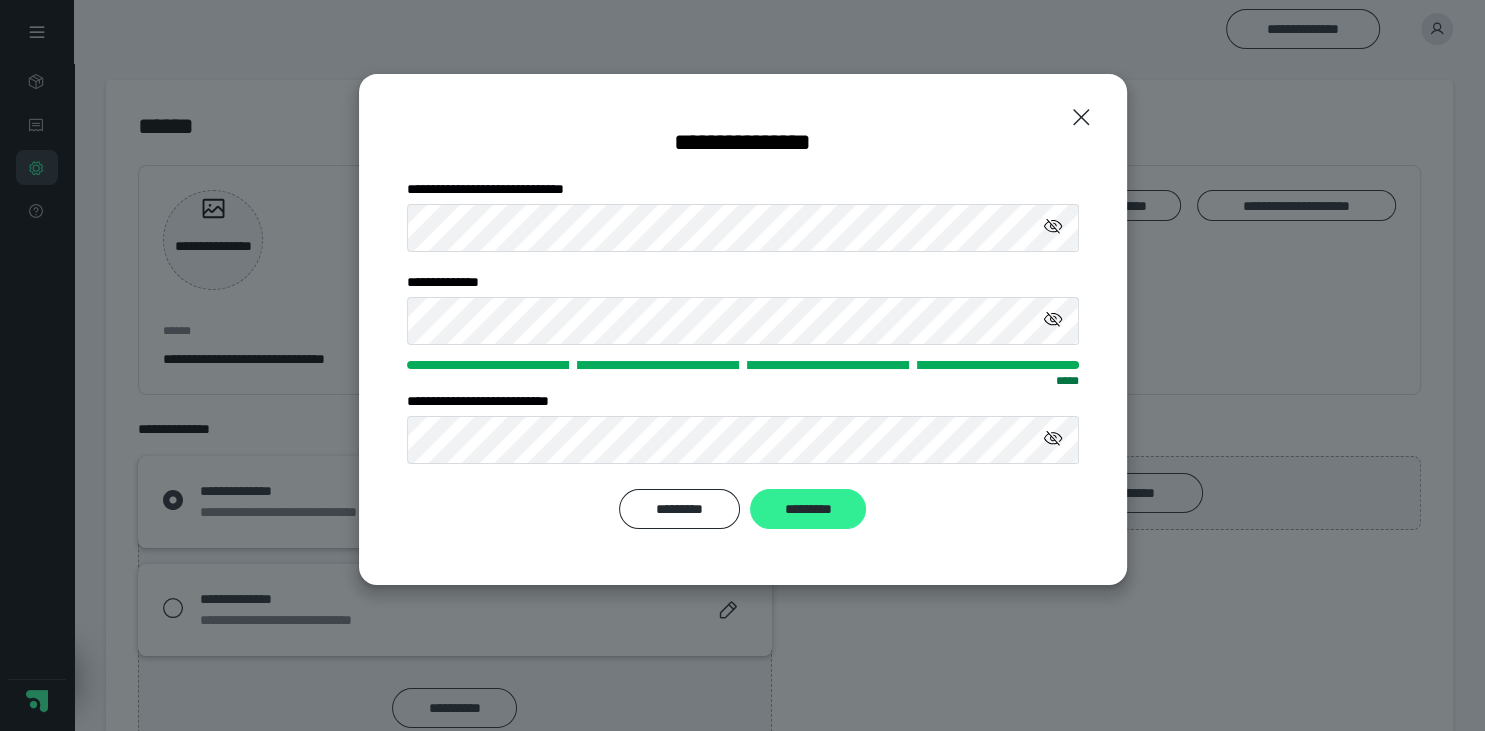 click on "*********" at bounding box center [807, 509] 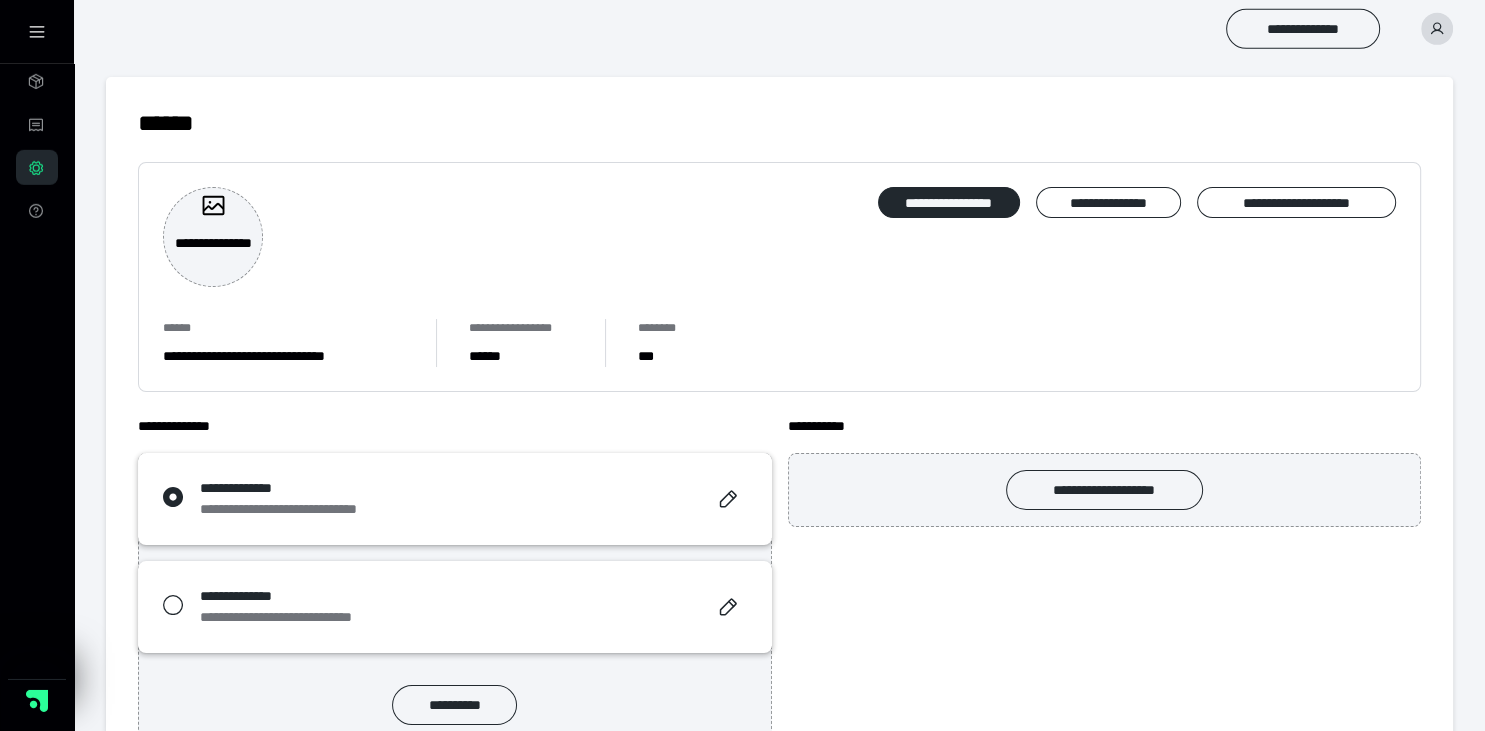 scroll, scrollTop: 0, scrollLeft: 0, axis: both 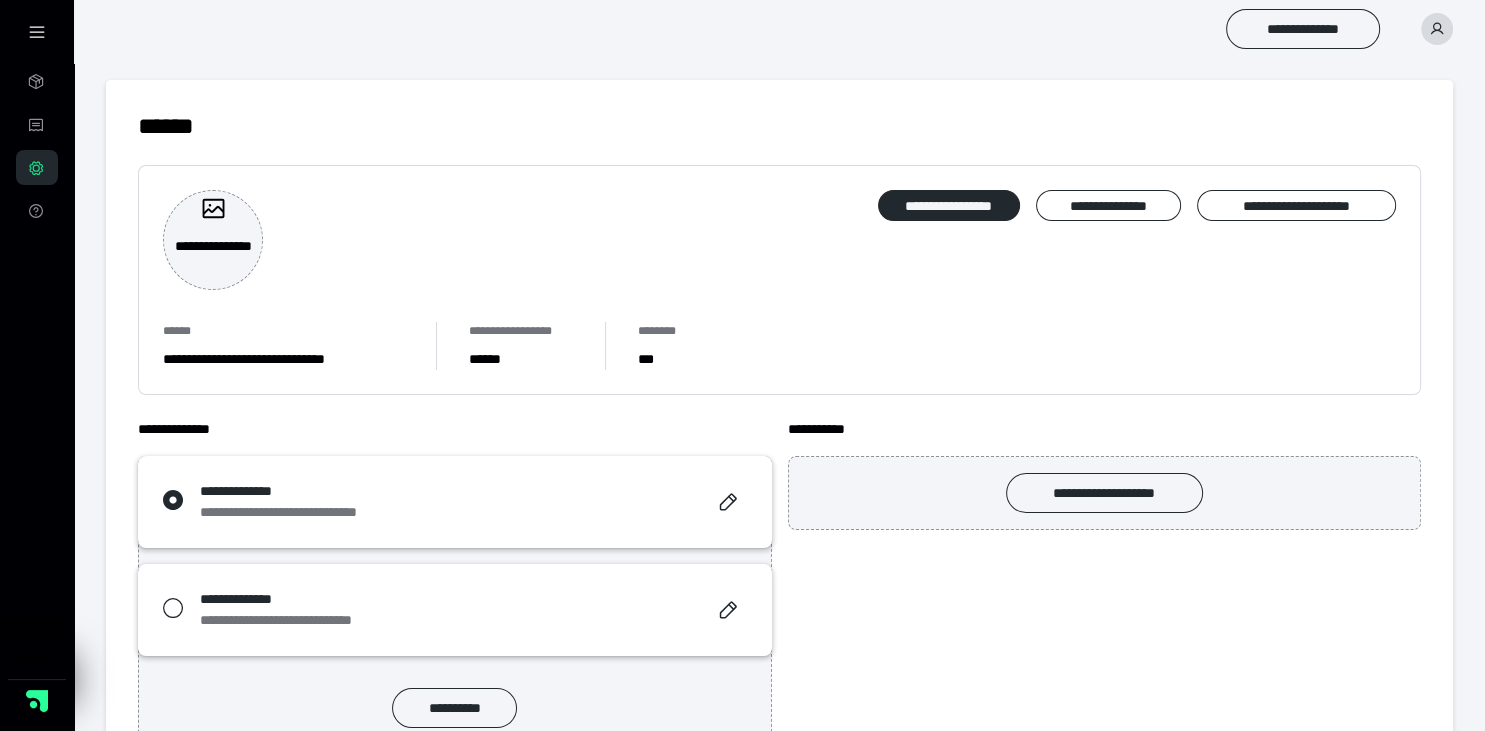 click 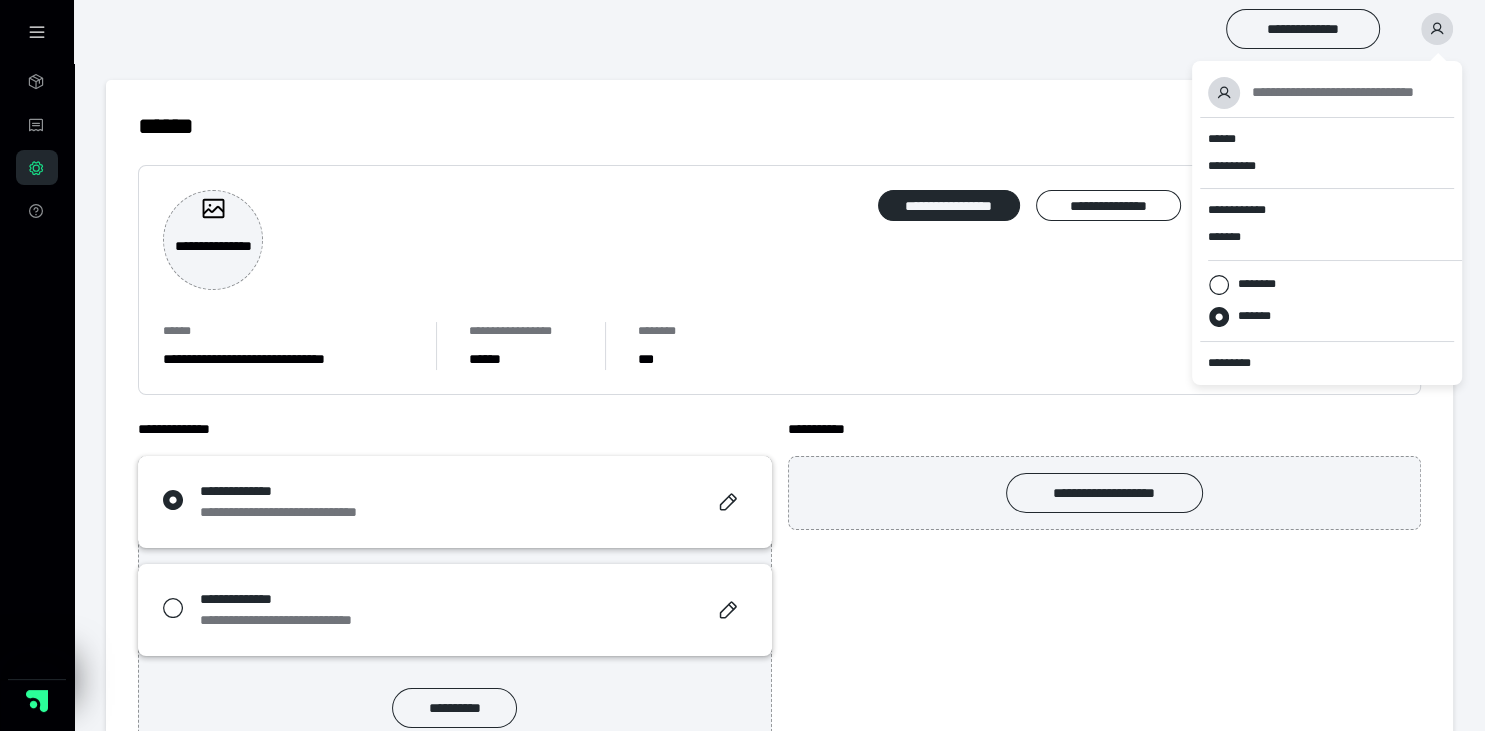 click on "**********" at bounding box center [779, 280] 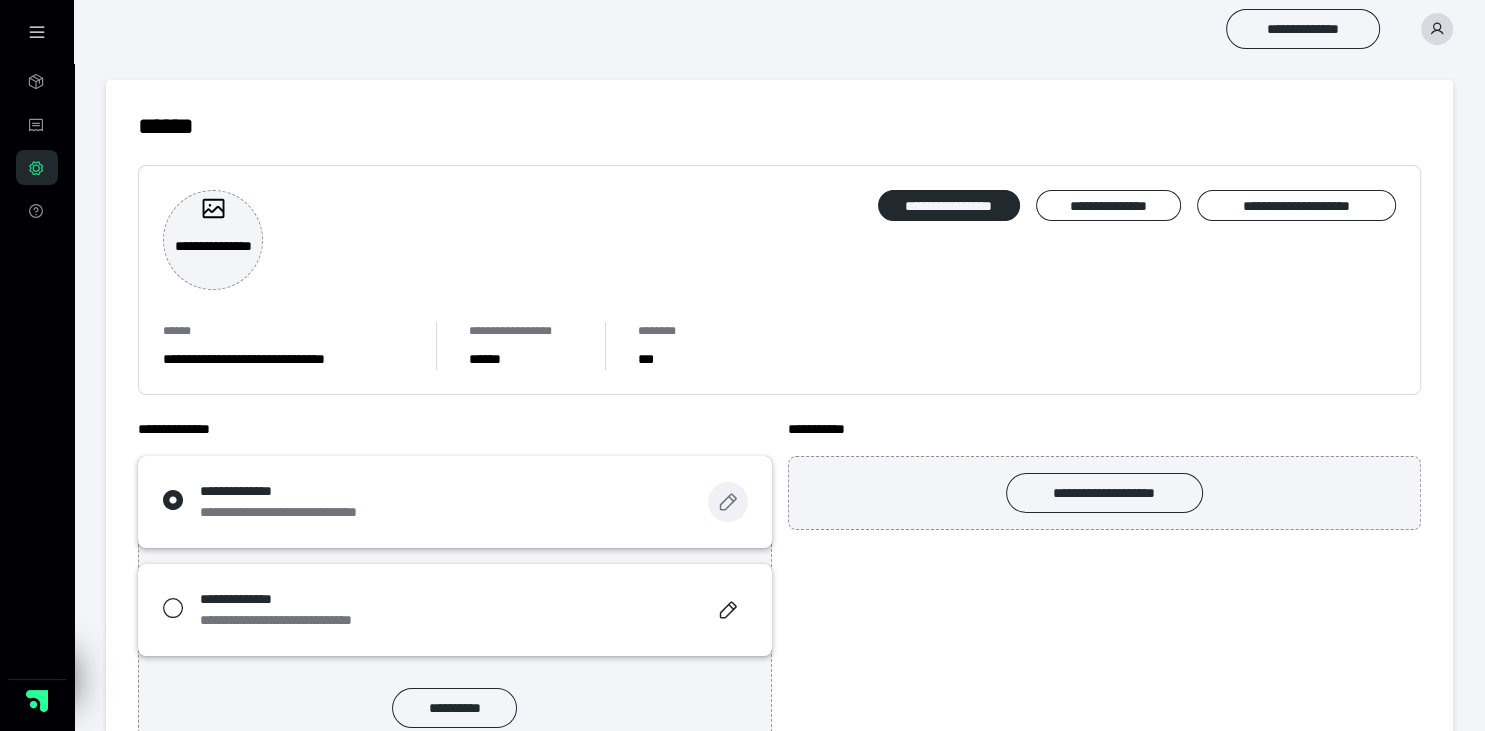 click 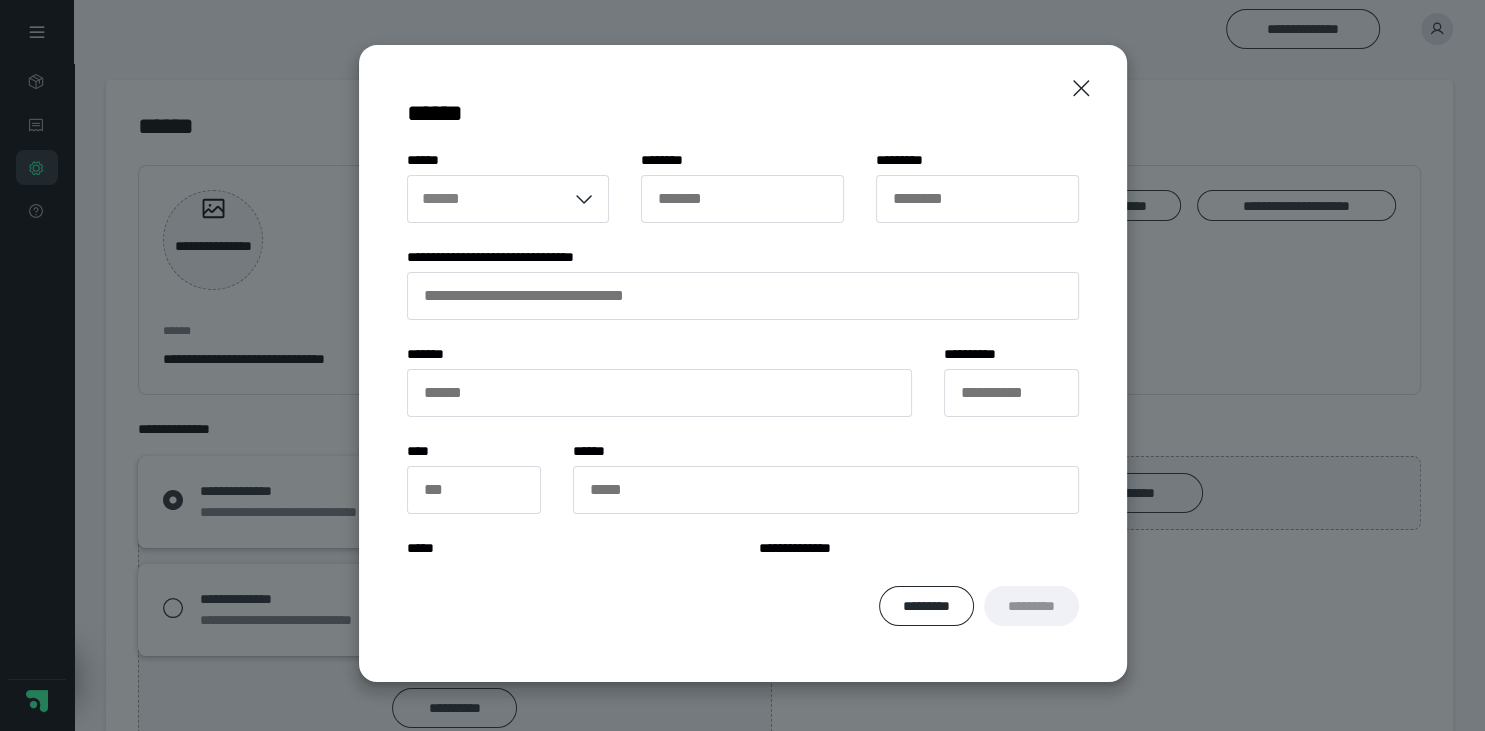 type on "******" 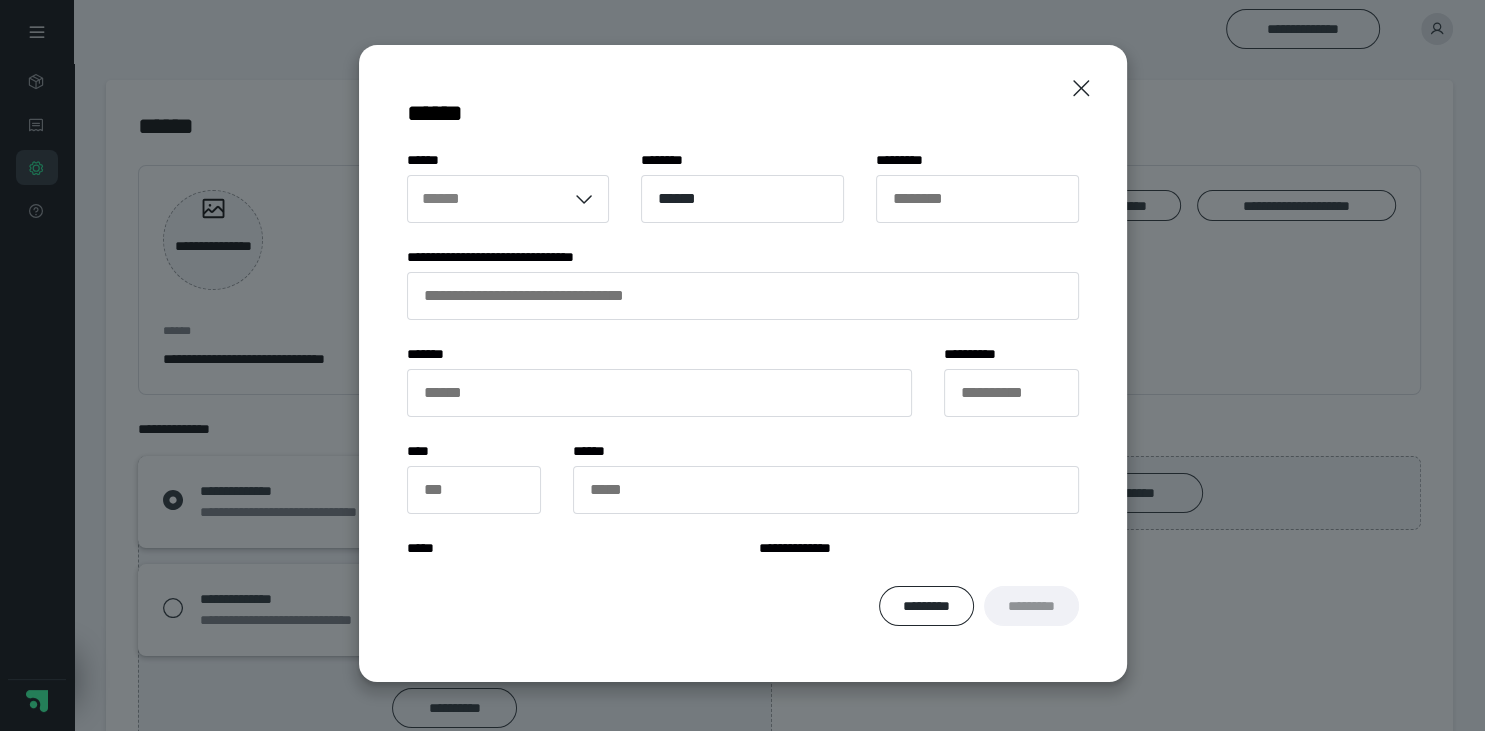 type on "*******" 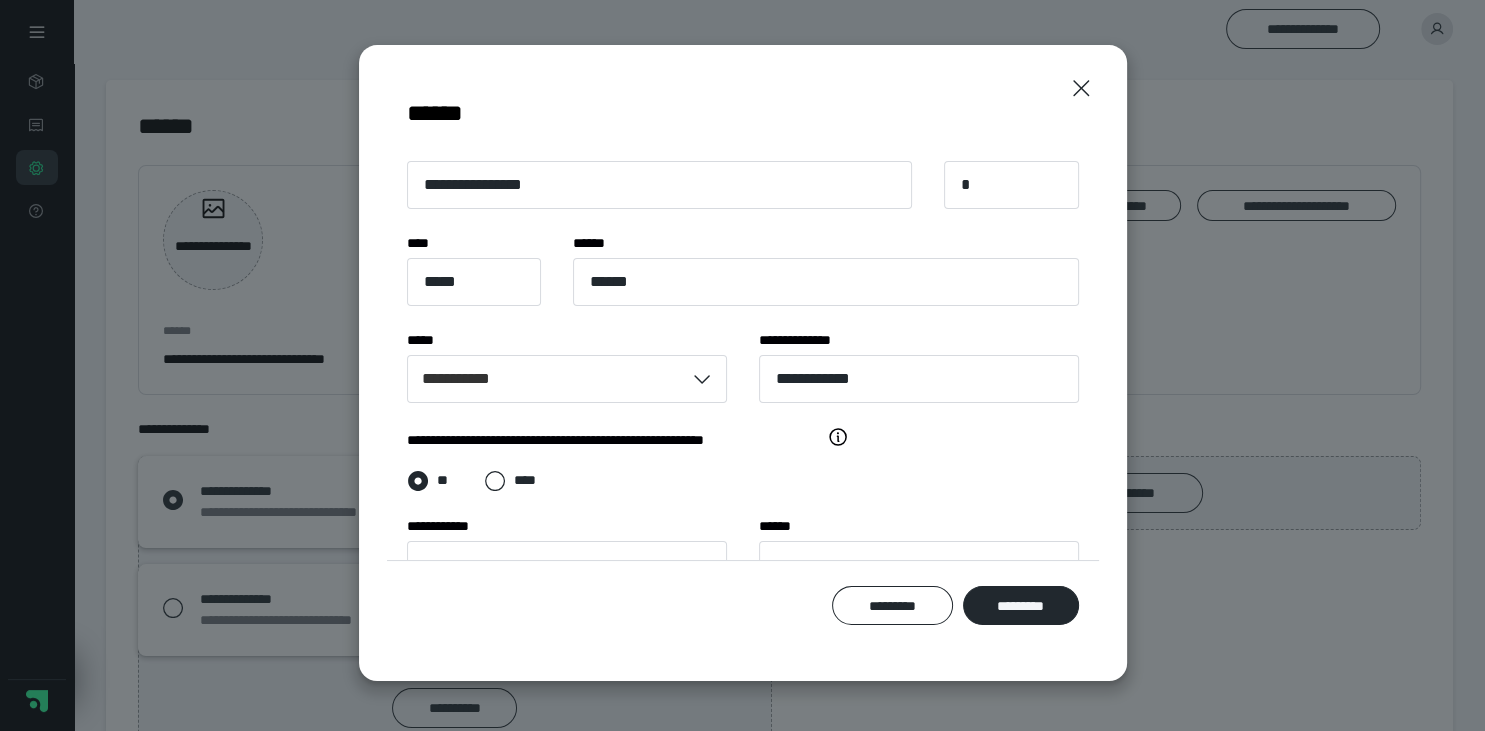 scroll, scrollTop: 235, scrollLeft: 0, axis: vertical 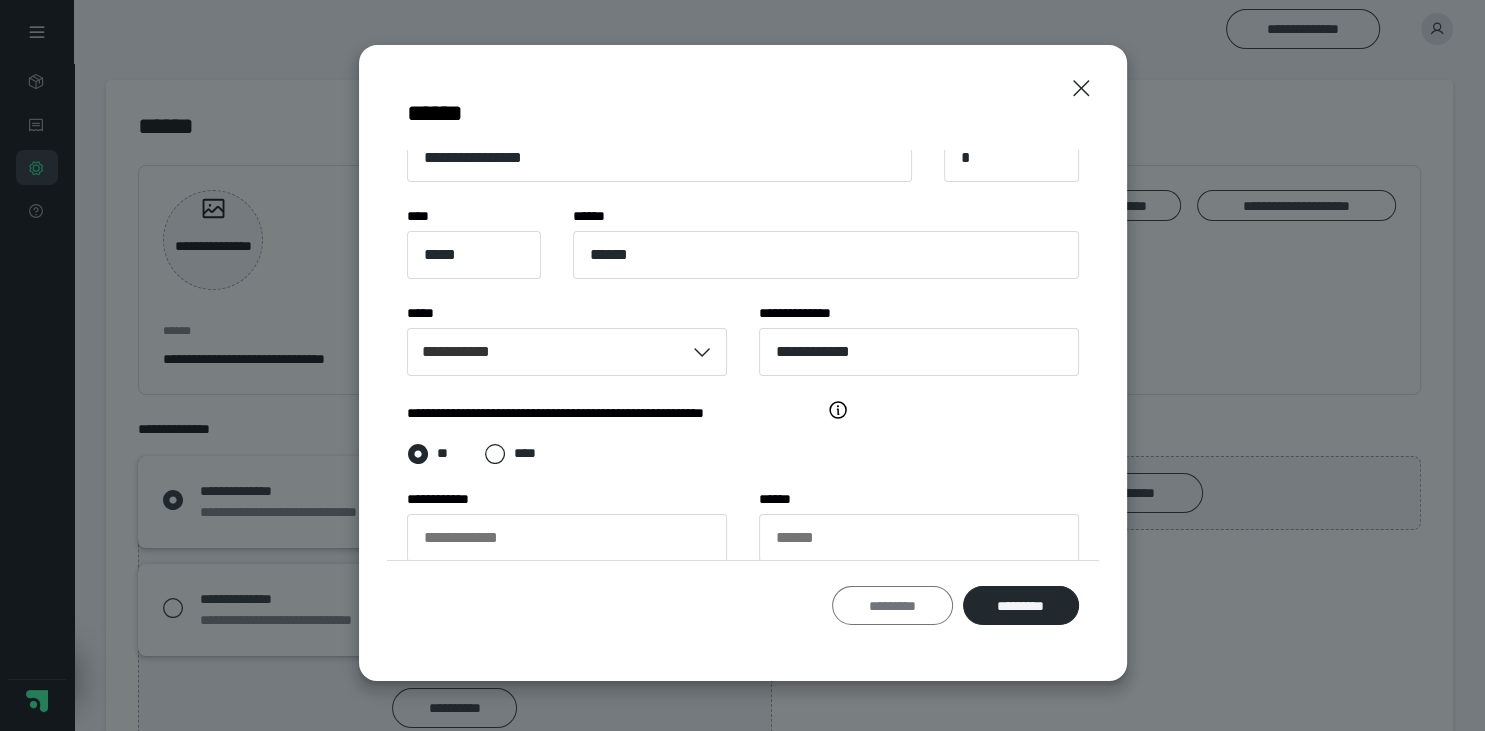 click on "*********" at bounding box center [892, 606] 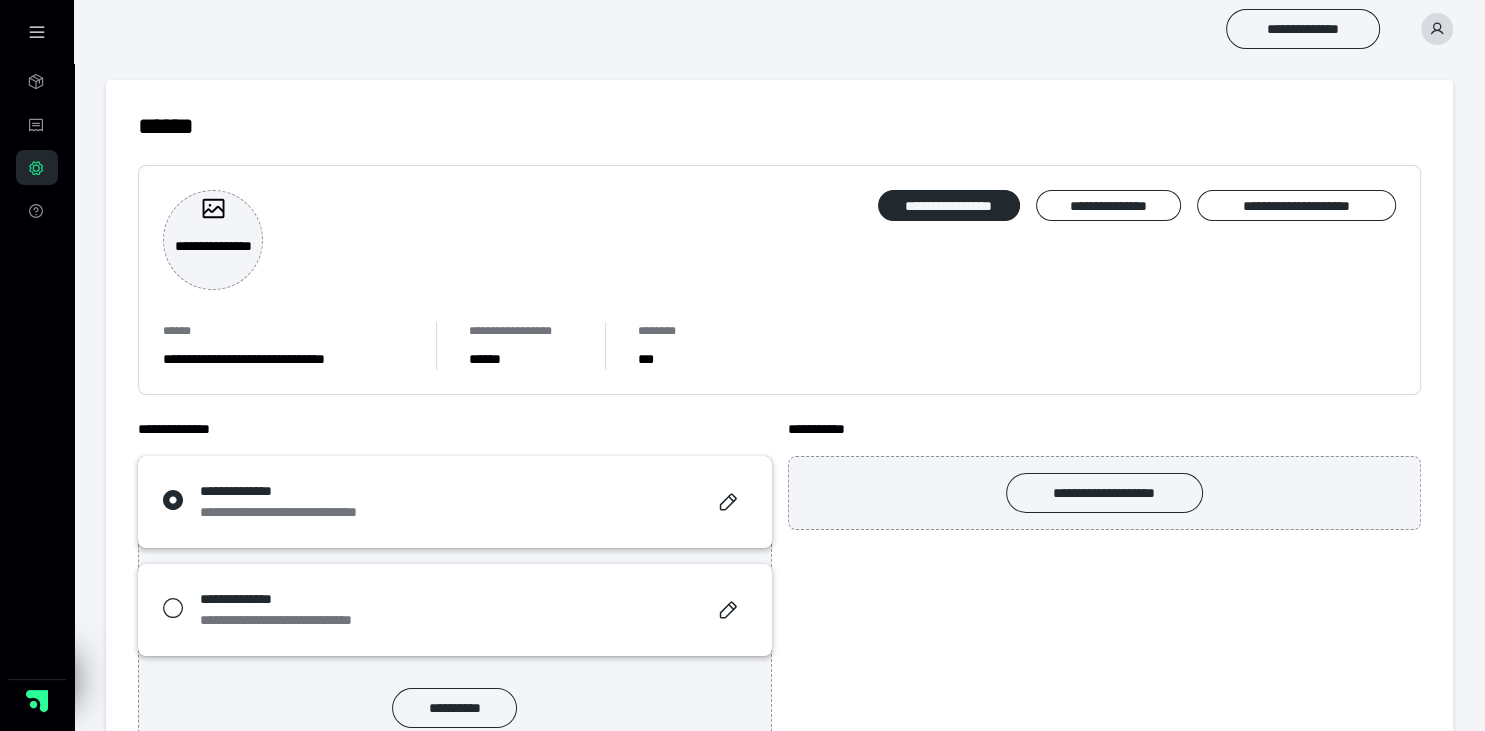 scroll, scrollTop: 68, scrollLeft: 0, axis: vertical 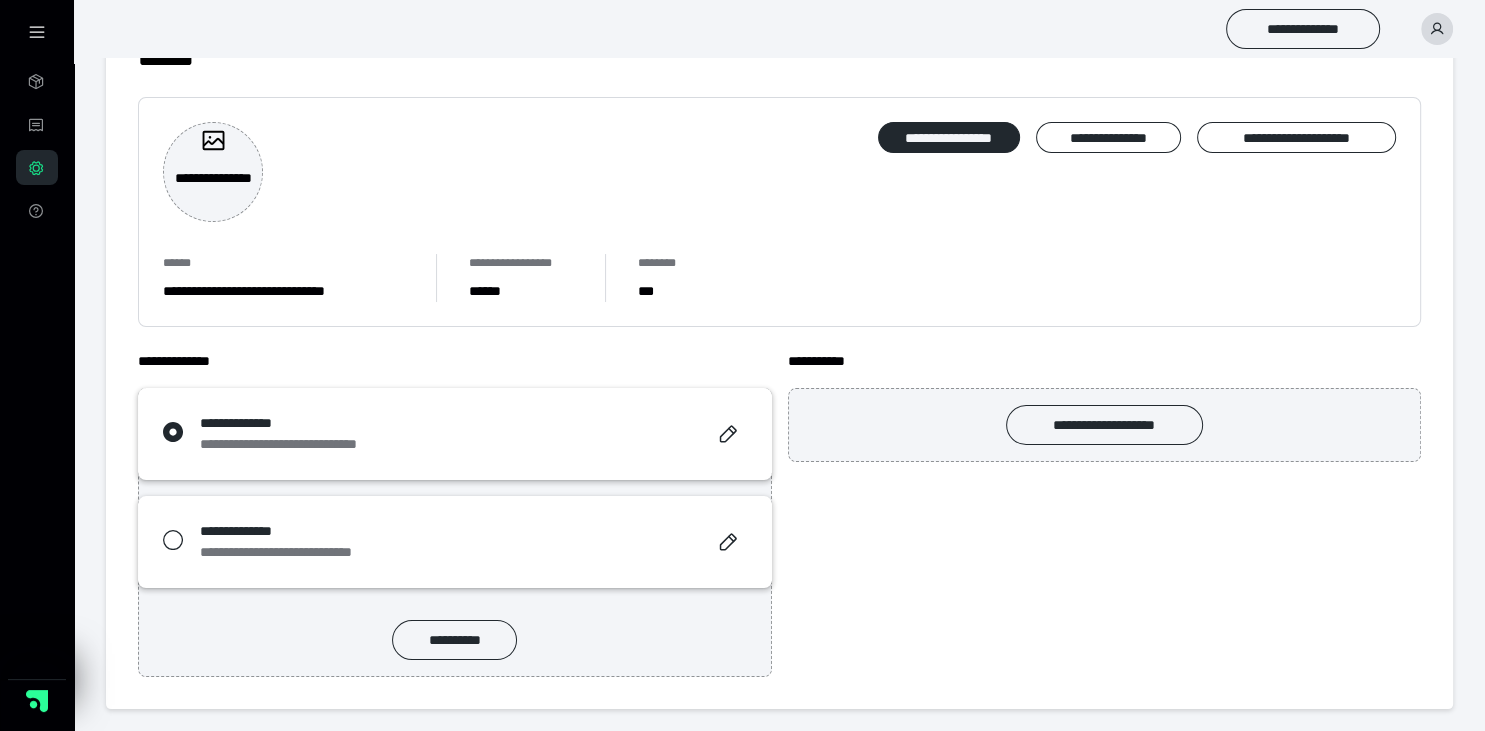 click at bounding box center [1437, 29] 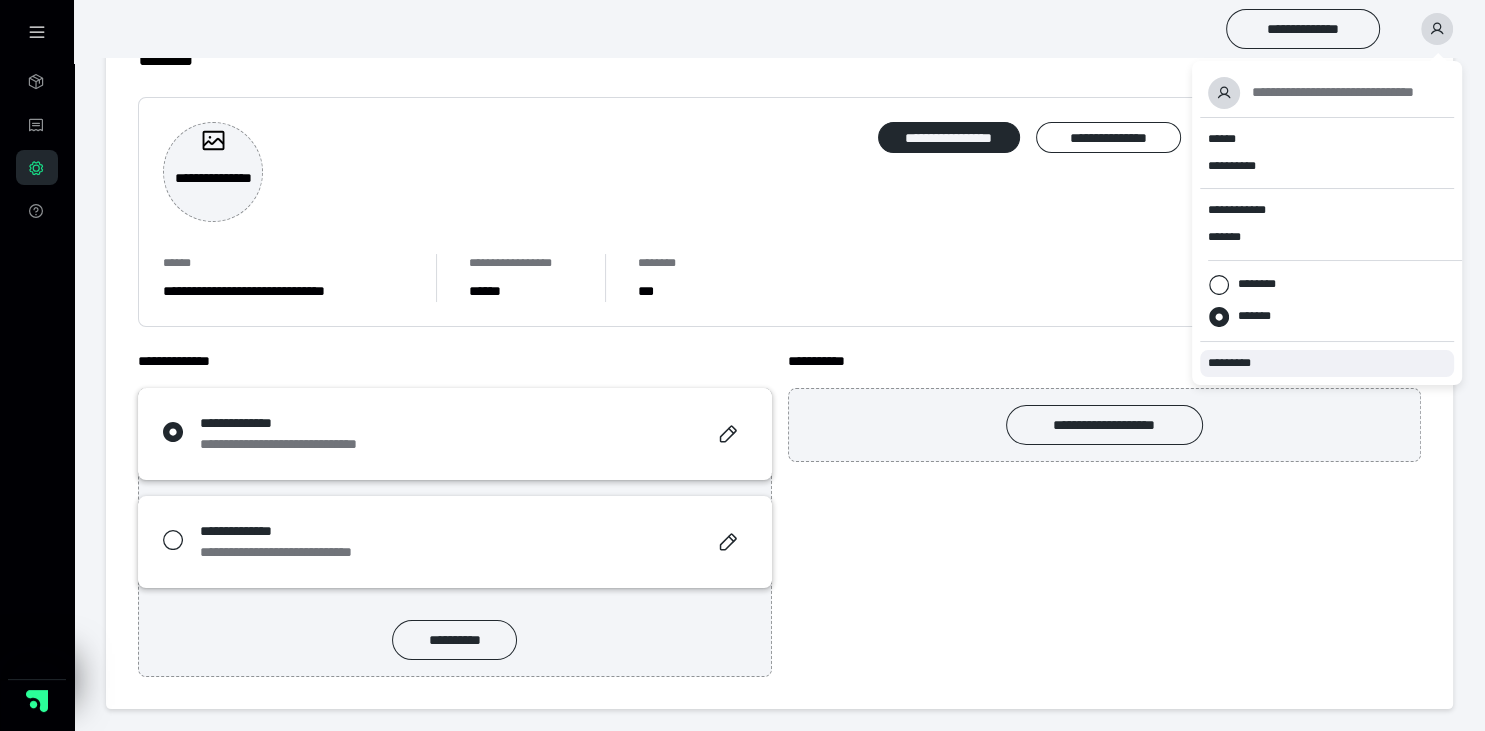 click on "*********" at bounding box center (1238, 363) 